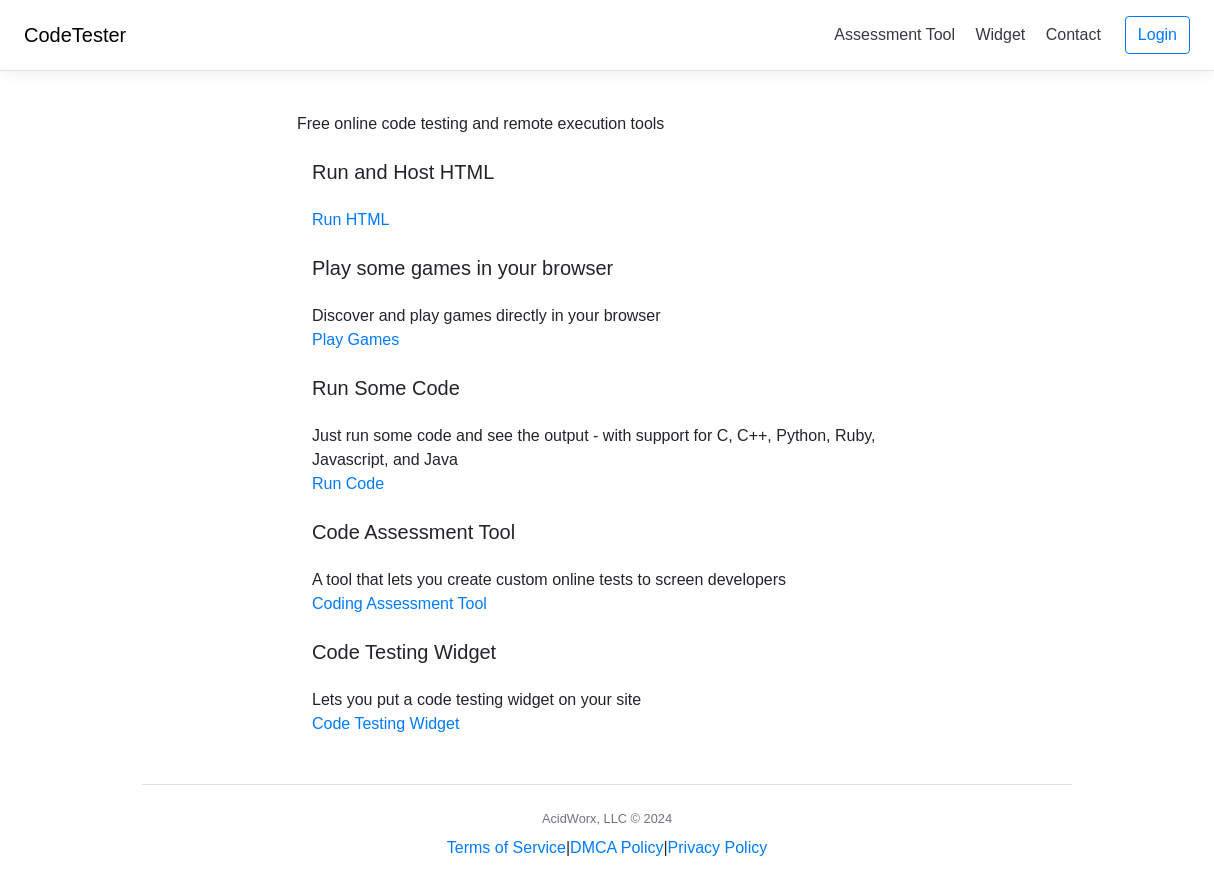 scroll, scrollTop: 0, scrollLeft: 0, axis: both 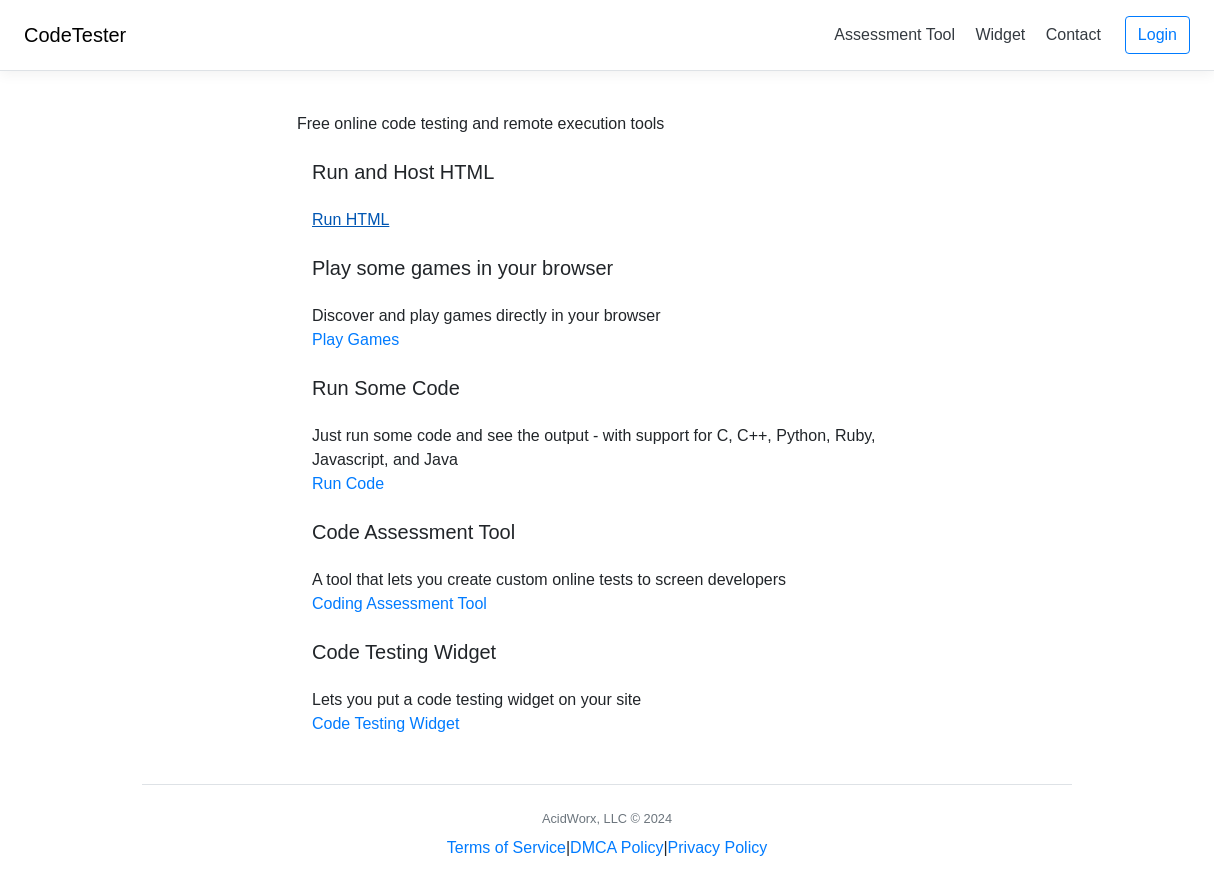click on "Run HTML" at bounding box center (350, 219) 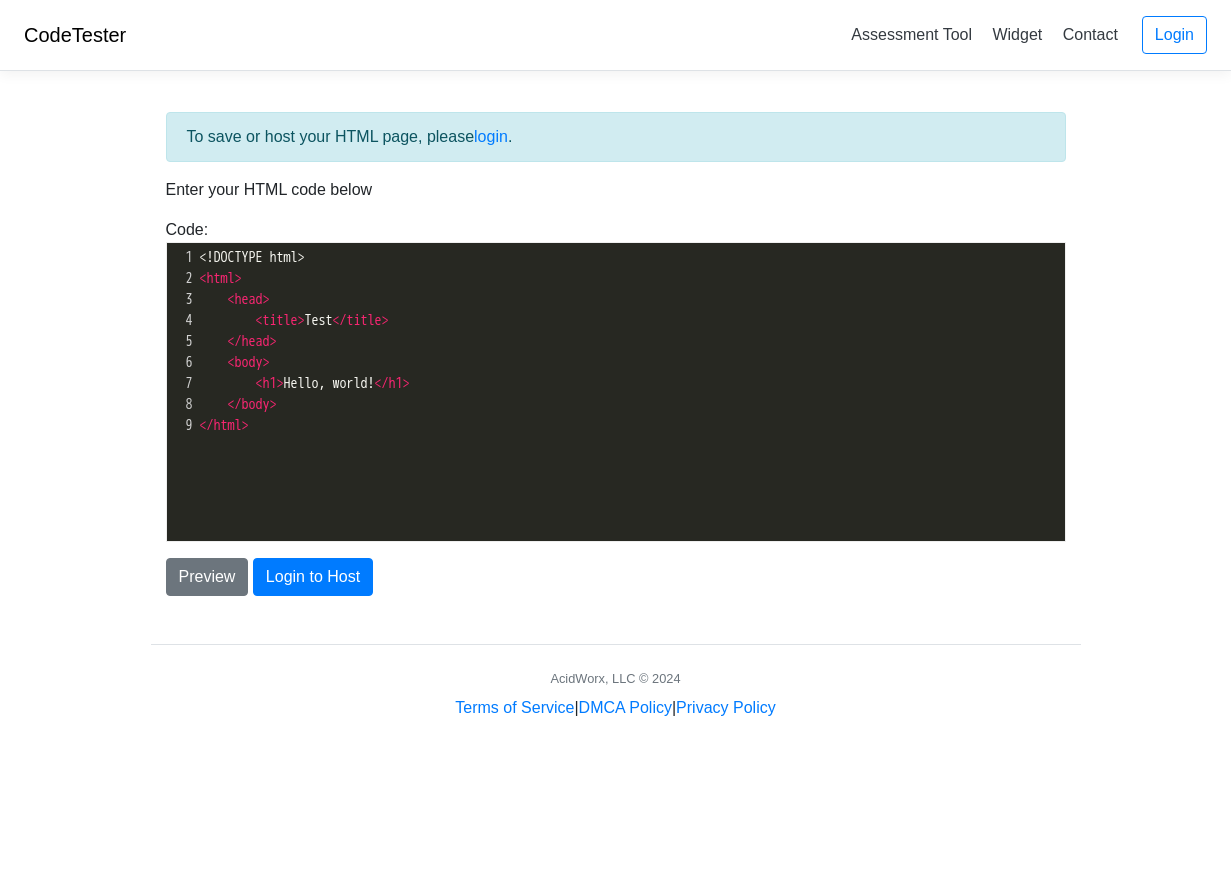 scroll, scrollTop: 0, scrollLeft: 0, axis: both 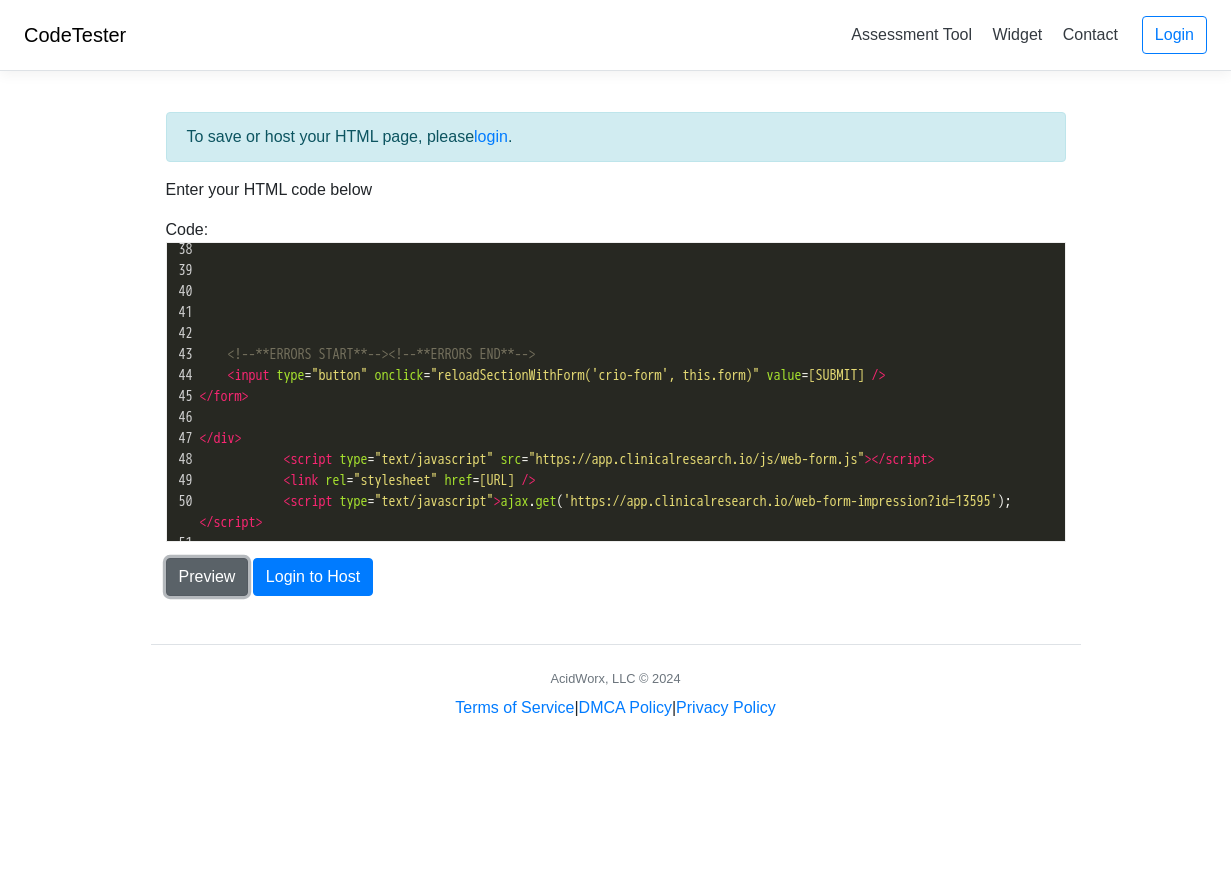 click on "Preview" at bounding box center (207, 577) 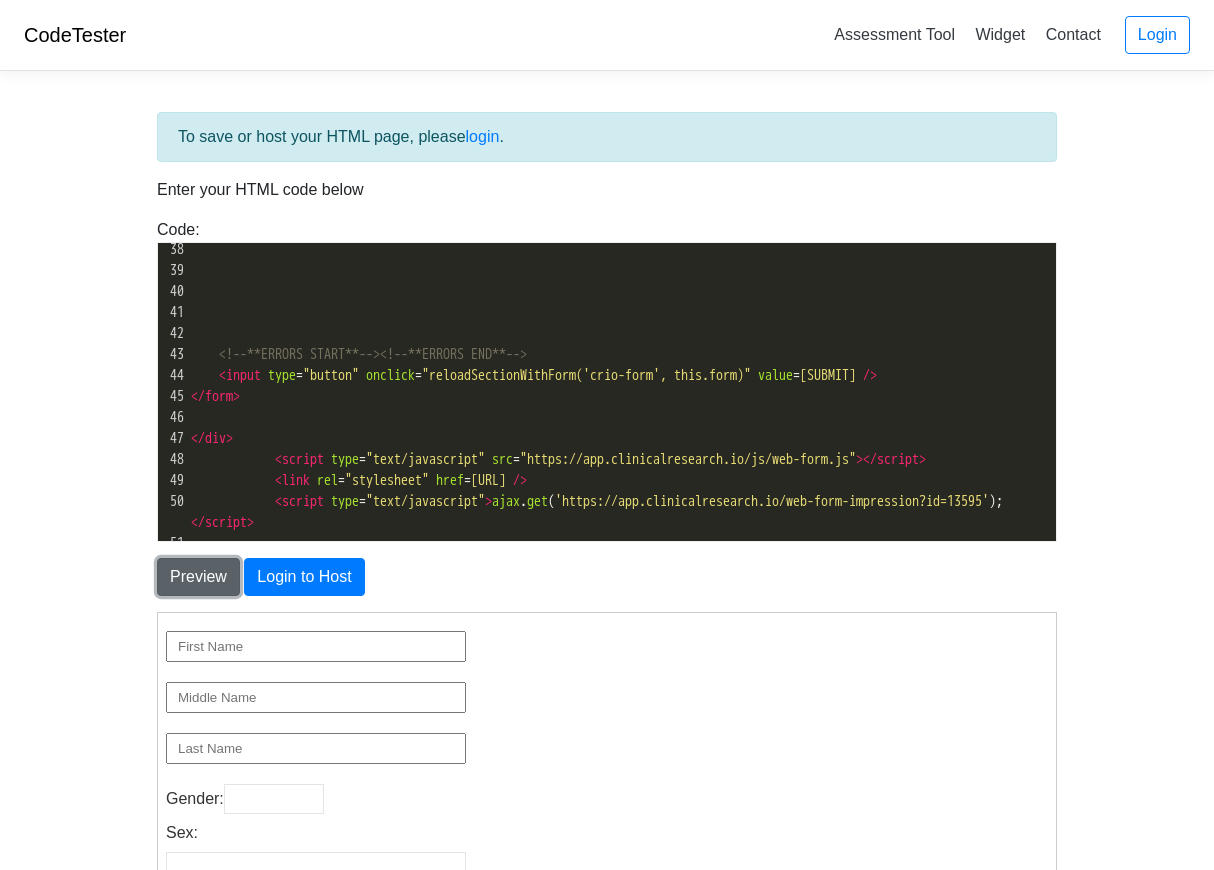 scroll, scrollTop: 0, scrollLeft: 0, axis: both 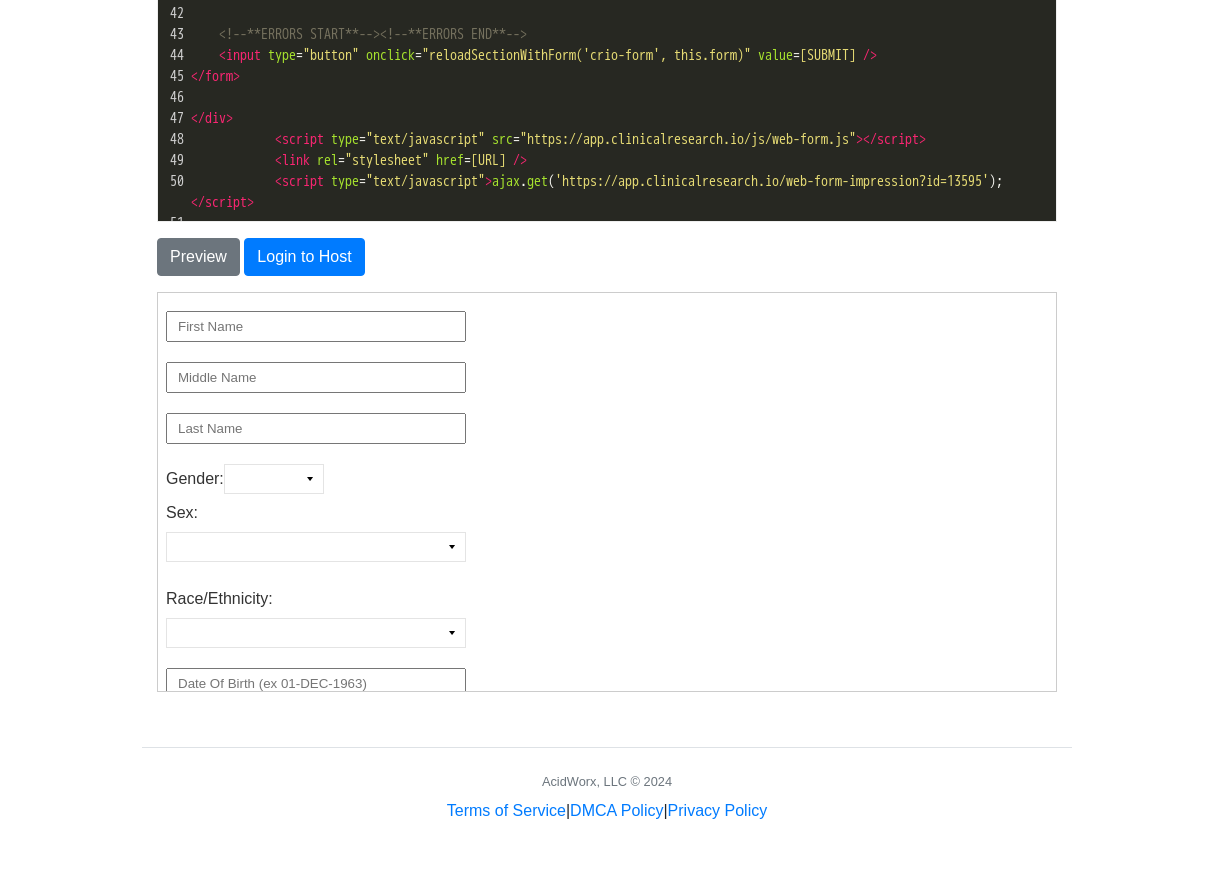 click at bounding box center (315, 325) 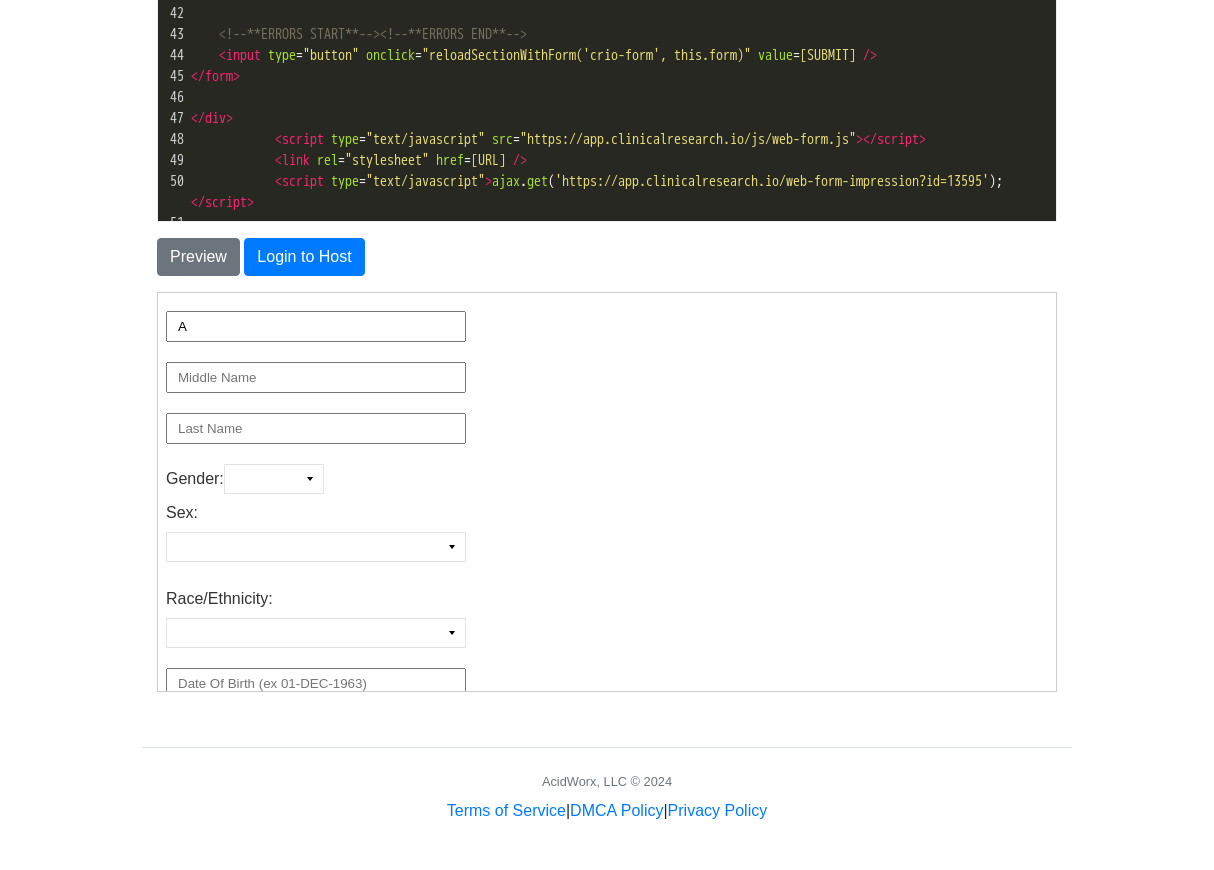 type on "A" 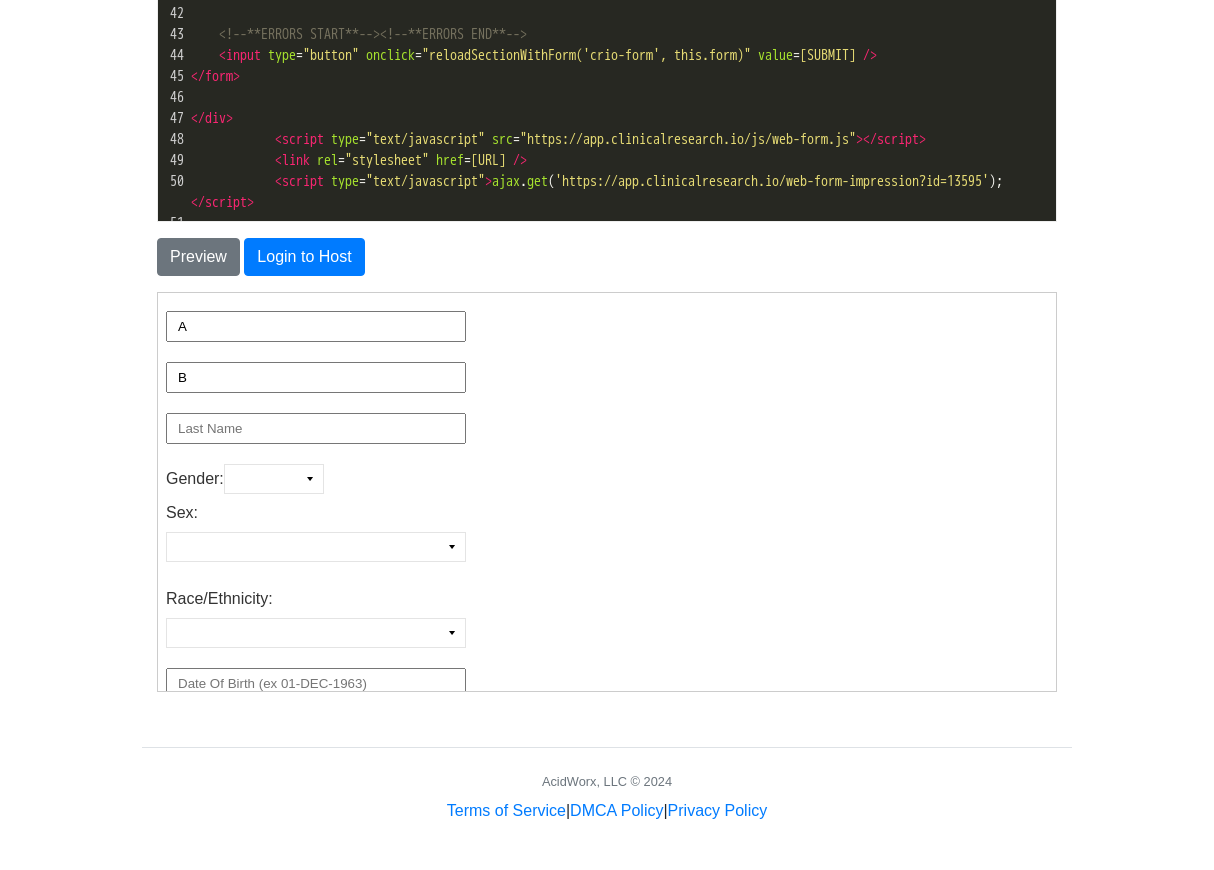type on "B" 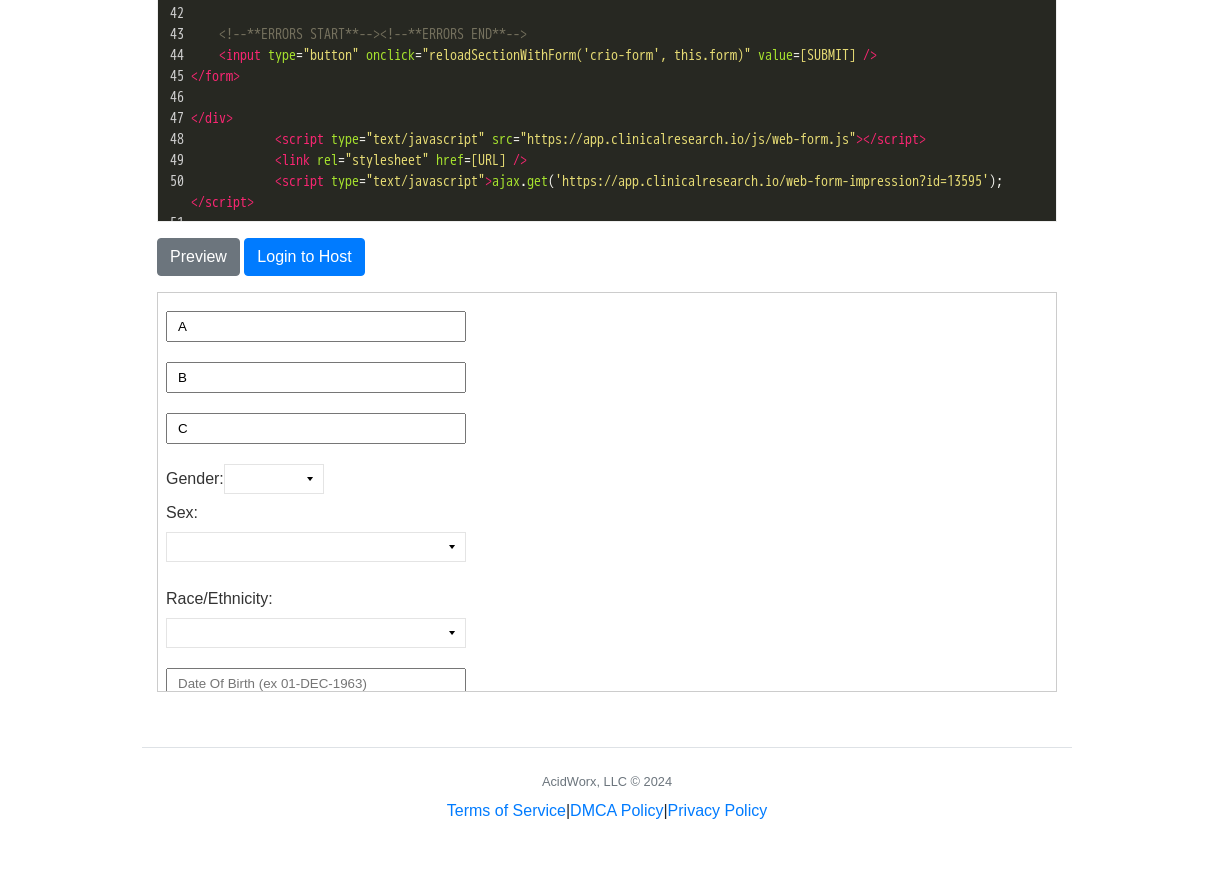 type on "C" 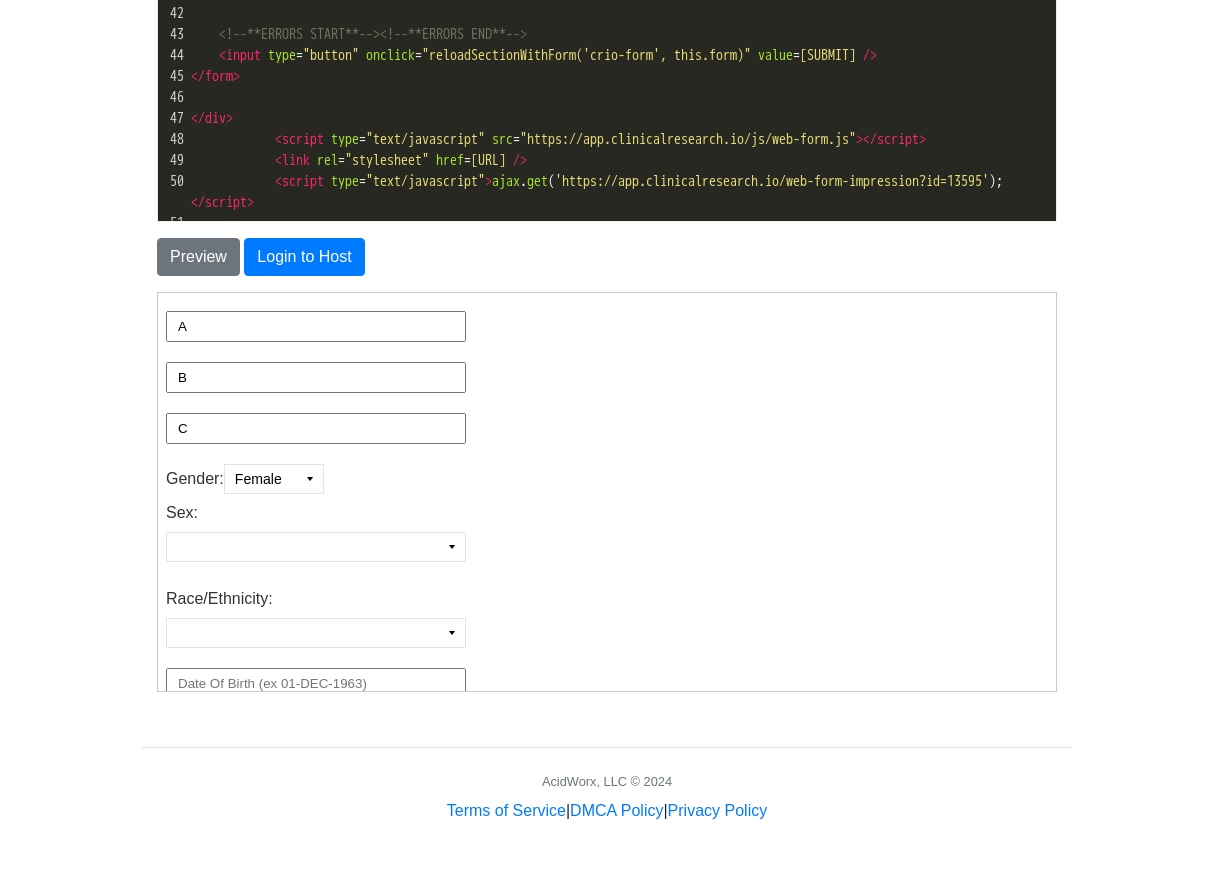 click on "Female Male Intersex" at bounding box center (315, 546) 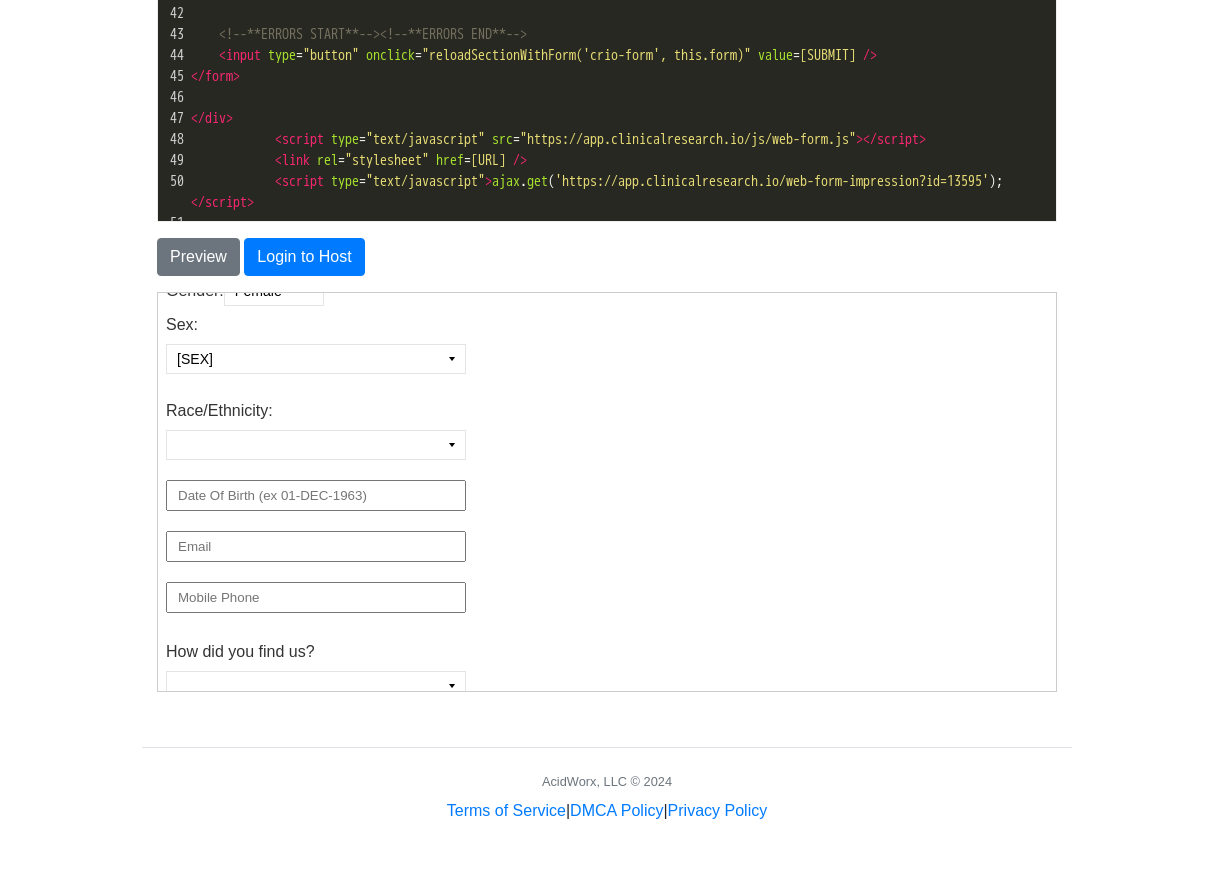 scroll, scrollTop: 204, scrollLeft: 0, axis: vertical 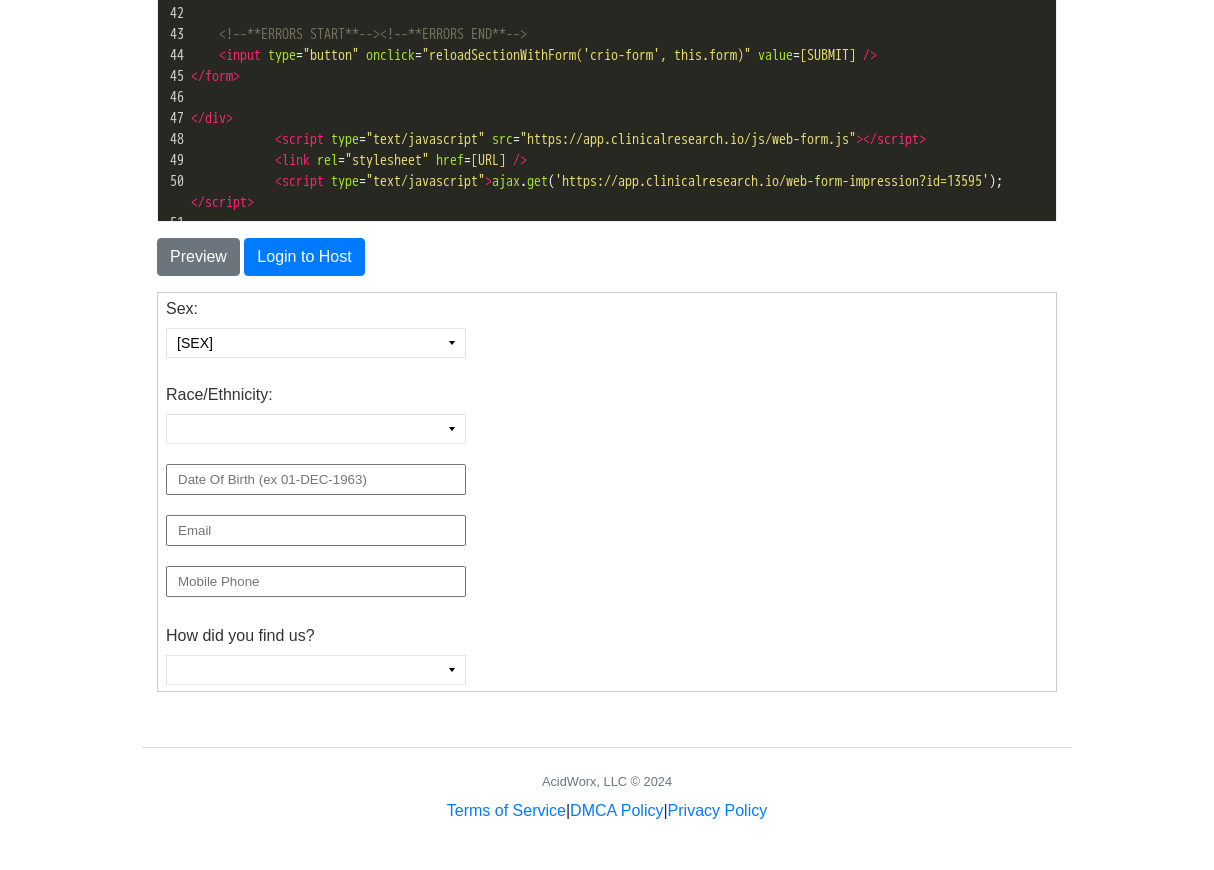 click on "White (Hispanic or Latino) White (Not Hispanic or Latino) Asian Native Hawaiian or Other Pacific Islander American Indian or Alaskan Native Black or African American Other" at bounding box center (315, 428) 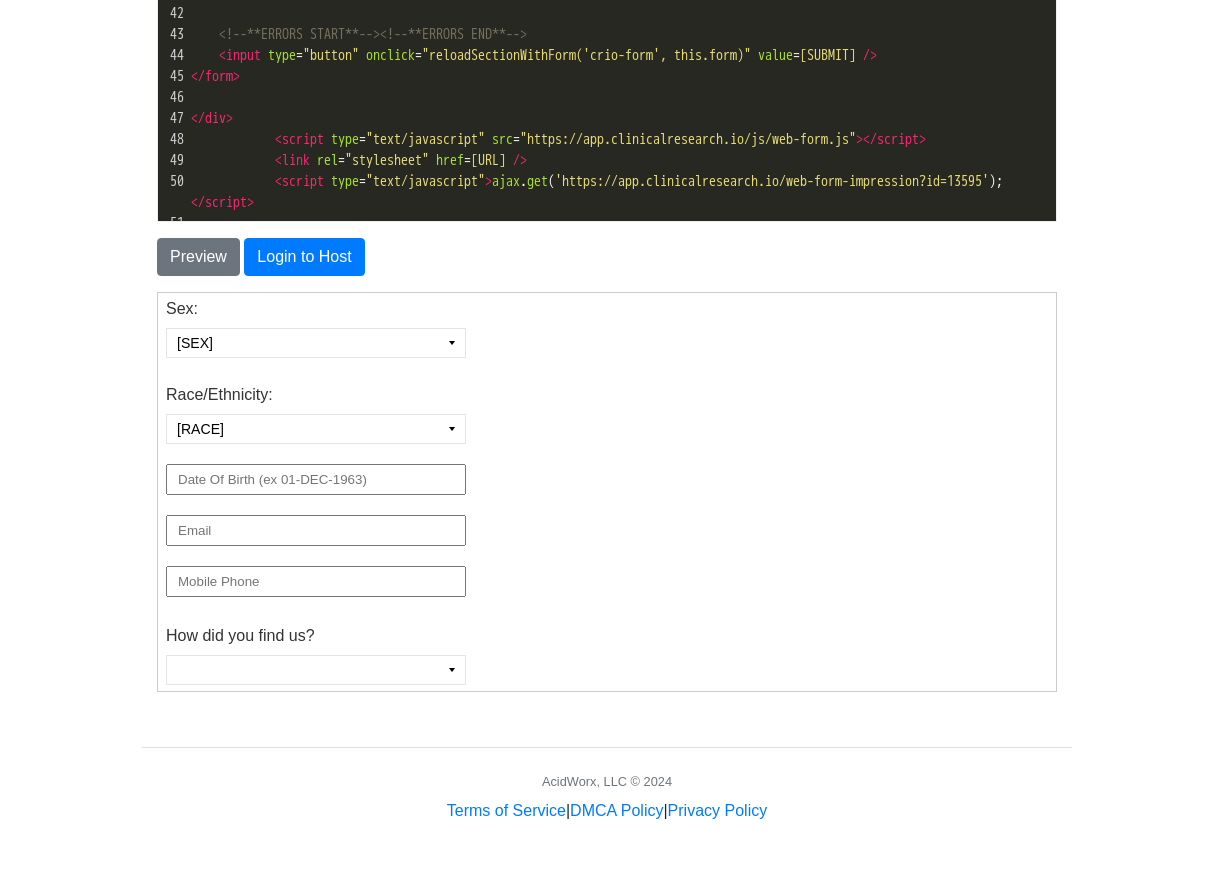 click at bounding box center [315, 478] 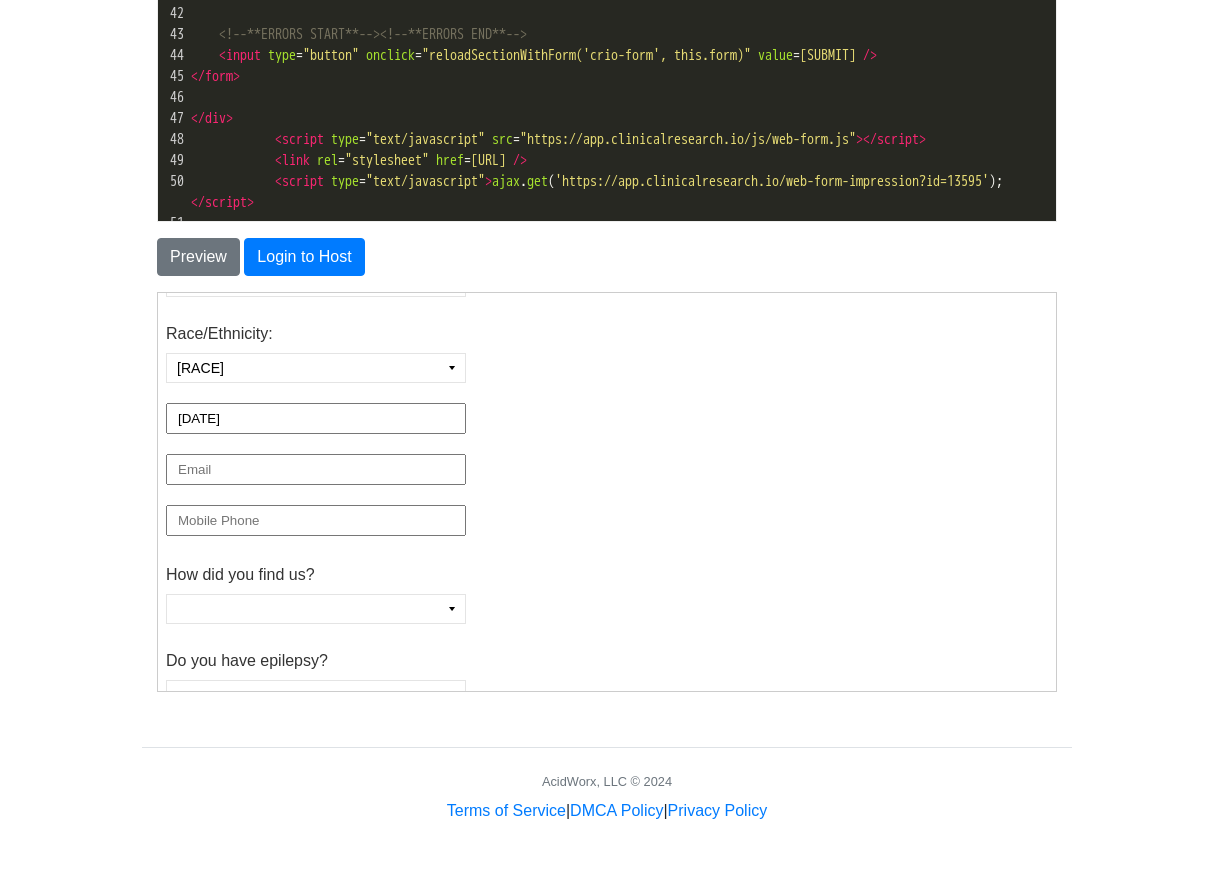 scroll, scrollTop: 385, scrollLeft: 0, axis: vertical 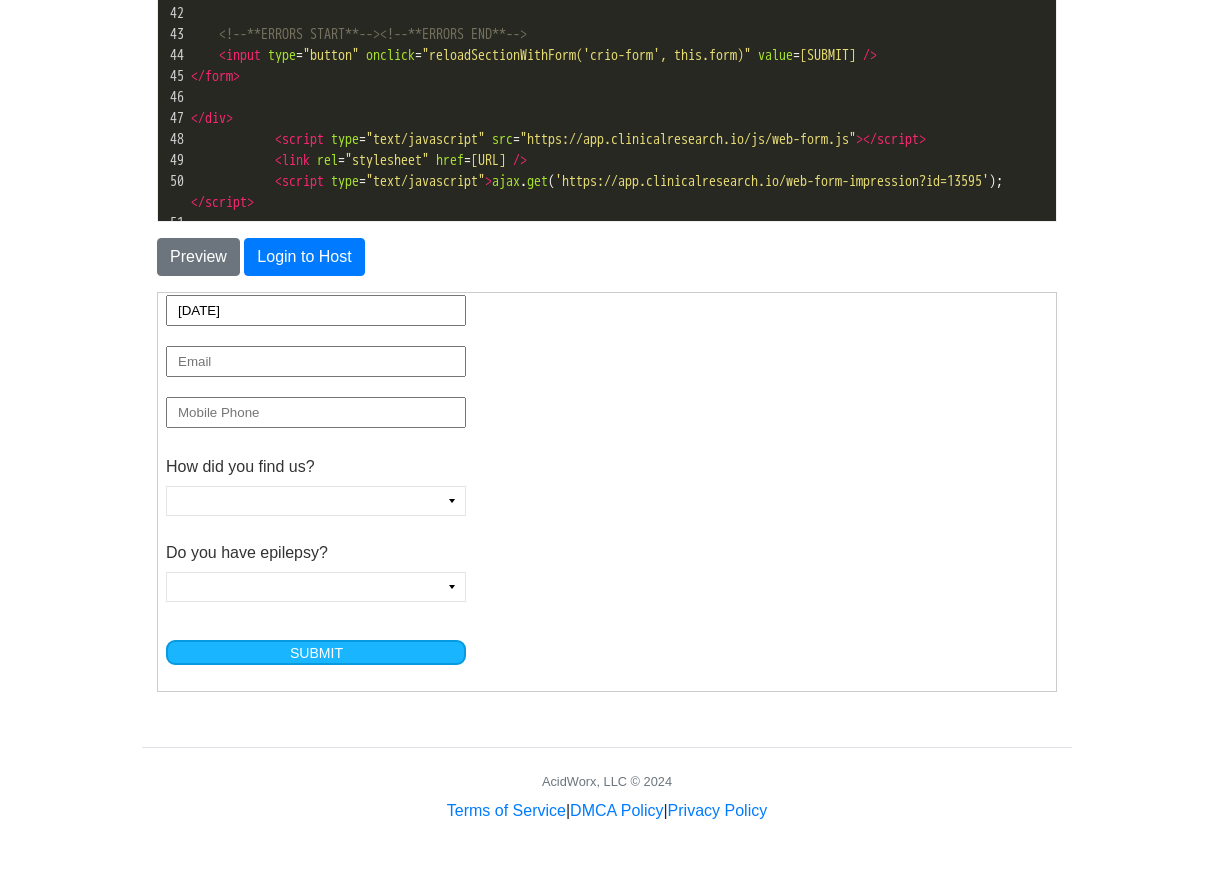 type on "[DATE]" 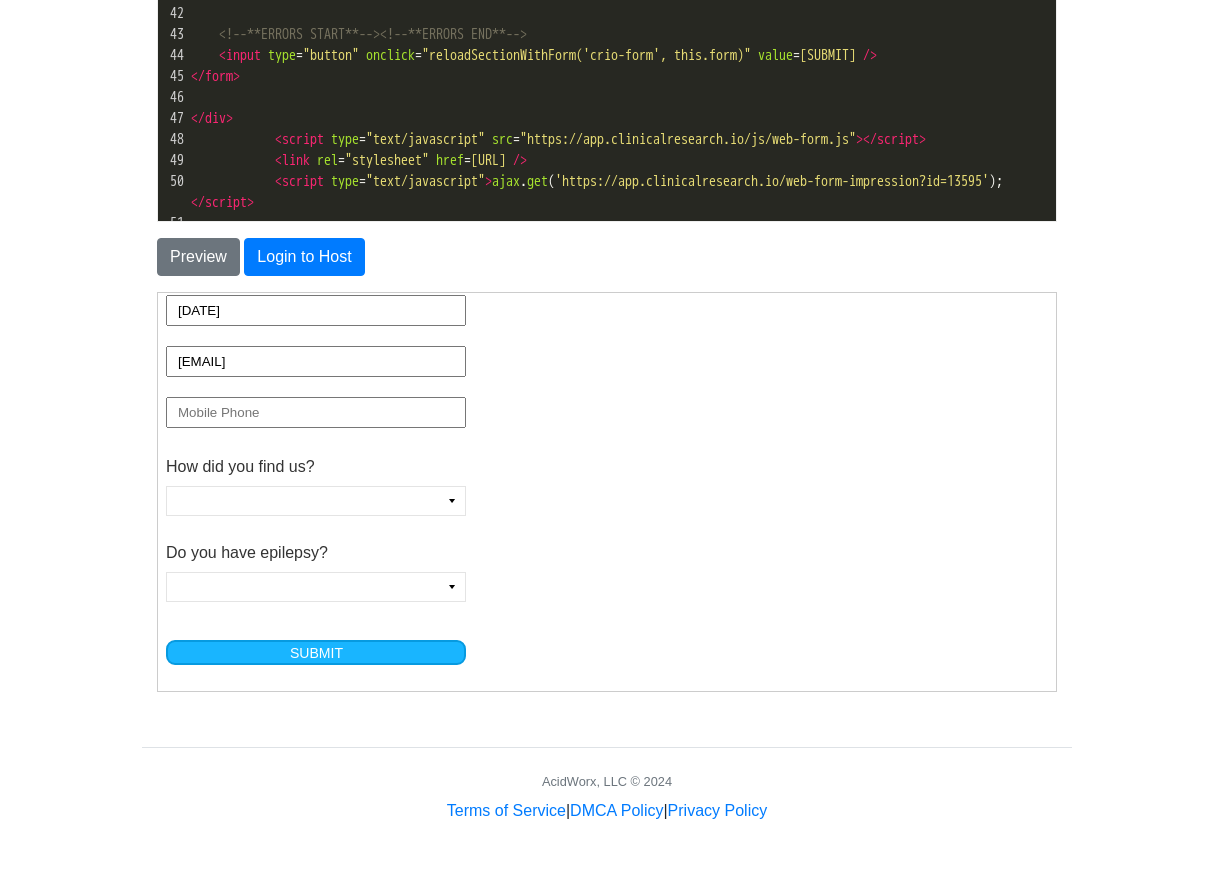 type on "[EMAIL]" 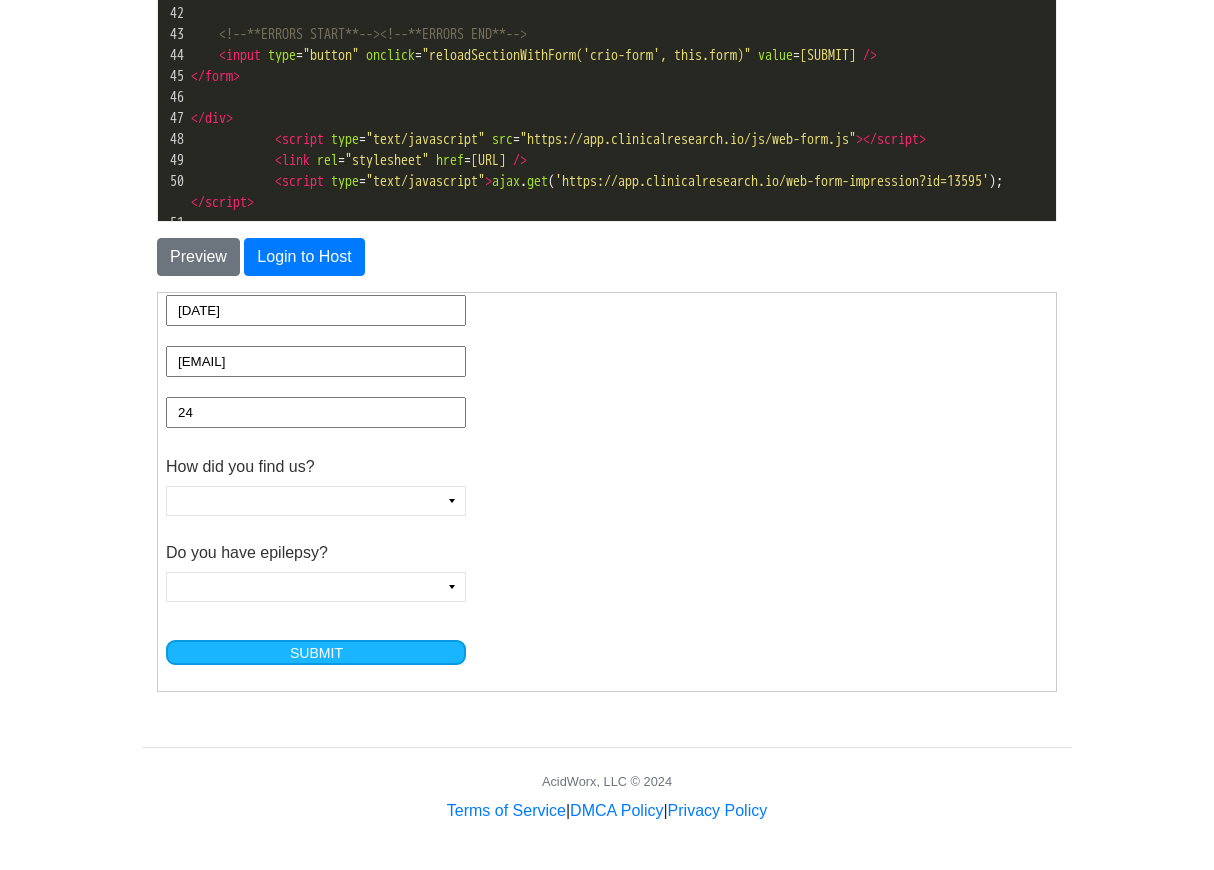 type on "2" 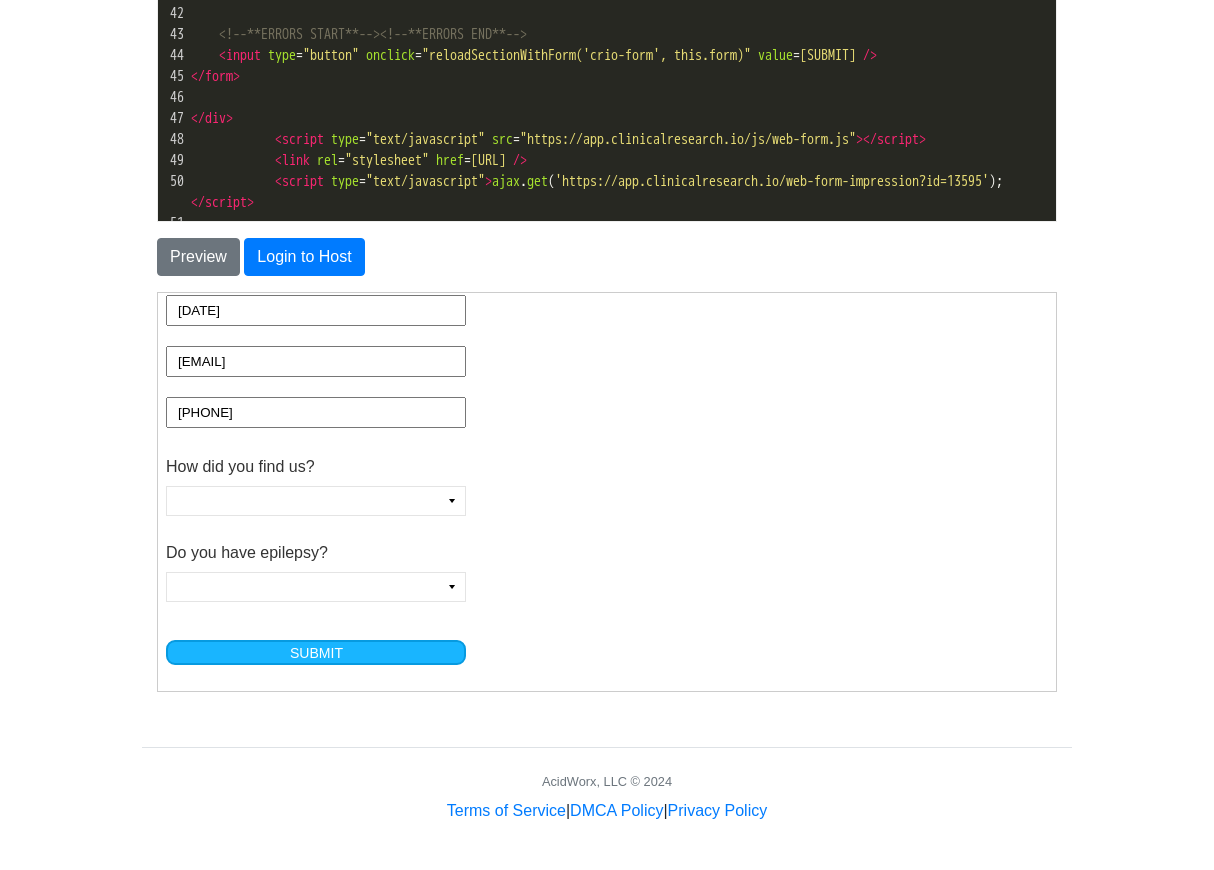type on "[PHONE]" 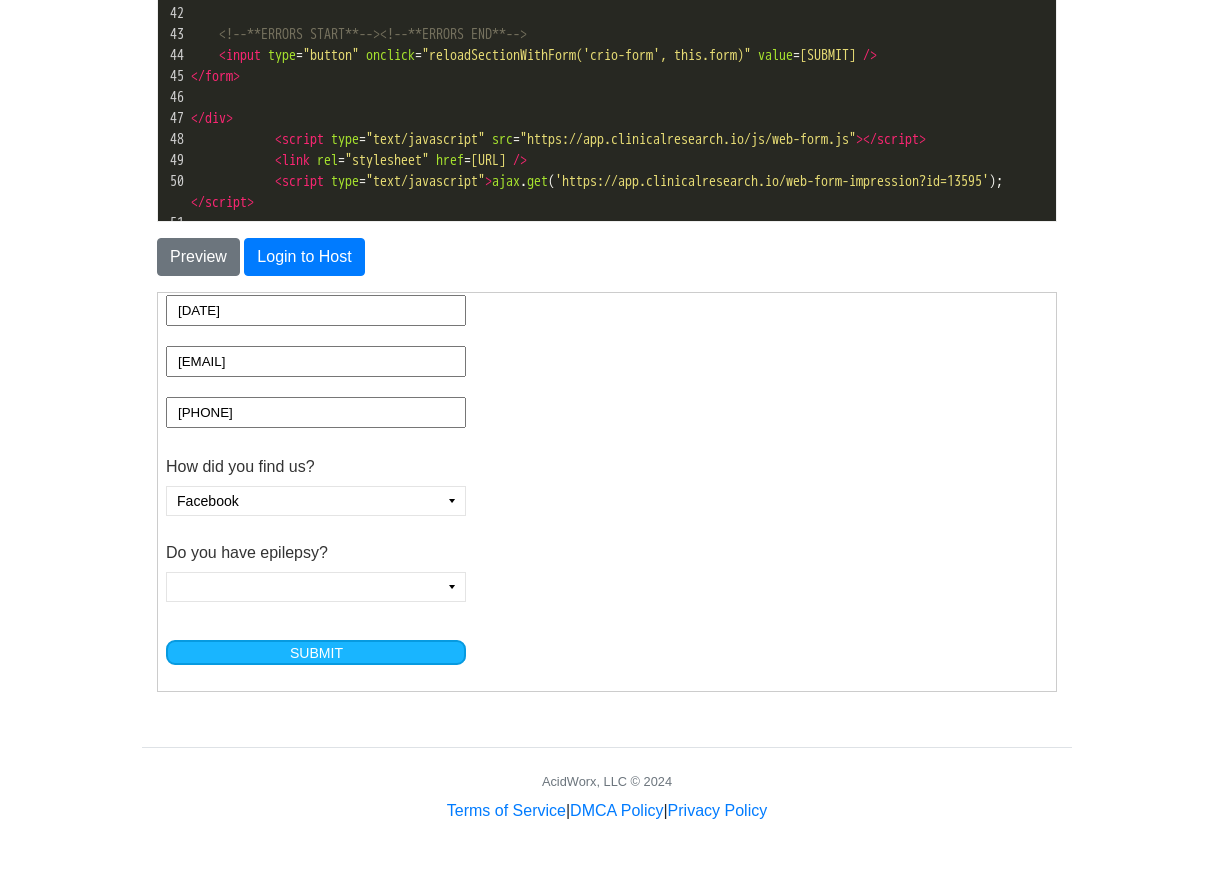 click on "Yes No" at bounding box center (315, 586) 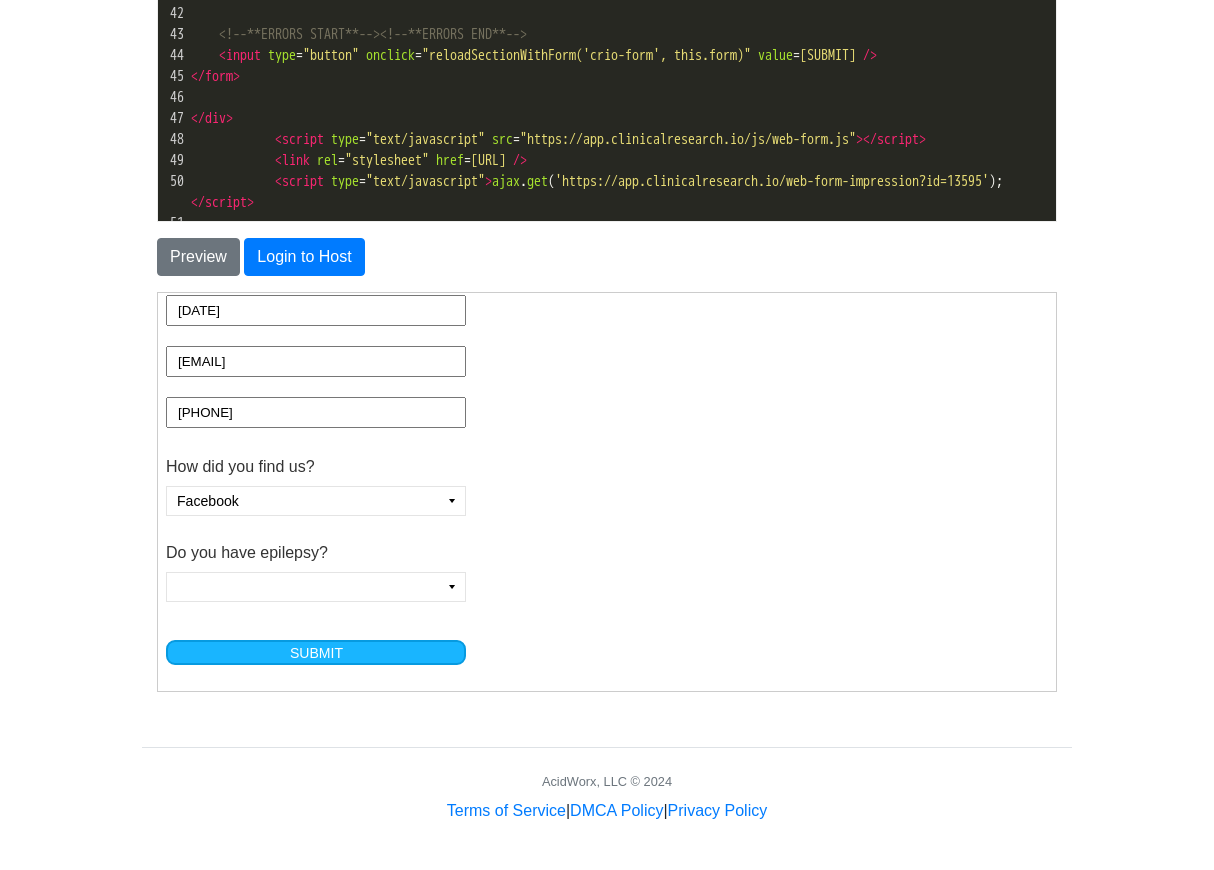 select on "[RESPONSE]" 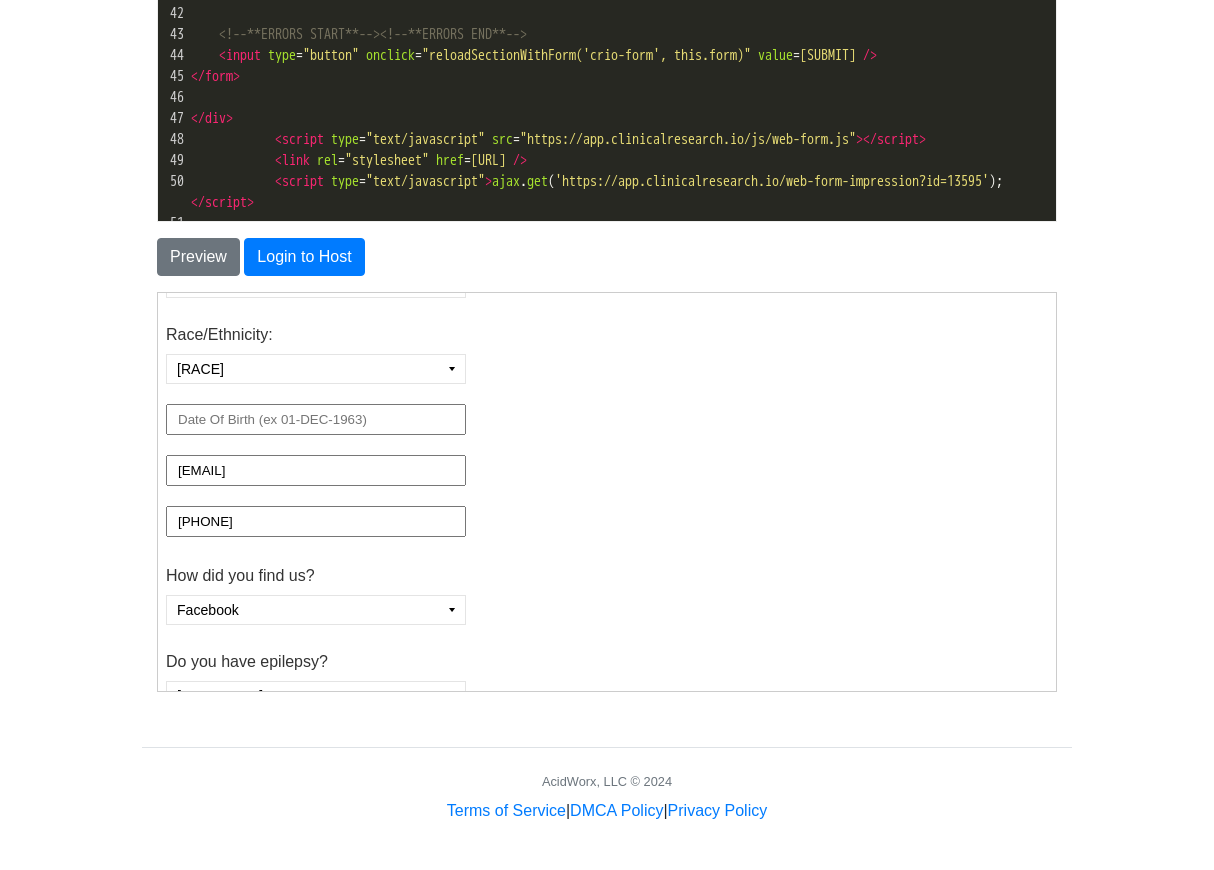 scroll, scrollTop: 162, scrollLeft: 0, axis: vertical 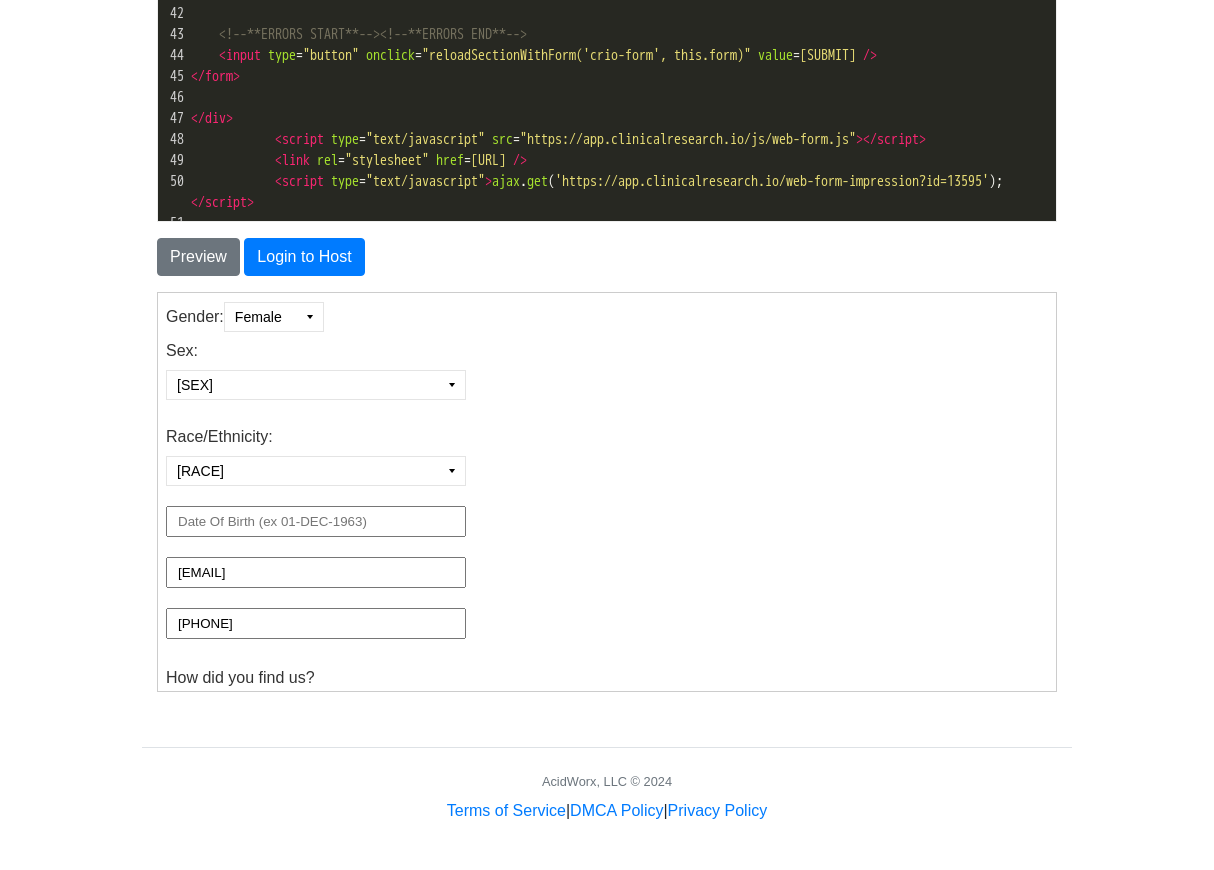 click at bounding box center [315, 520] 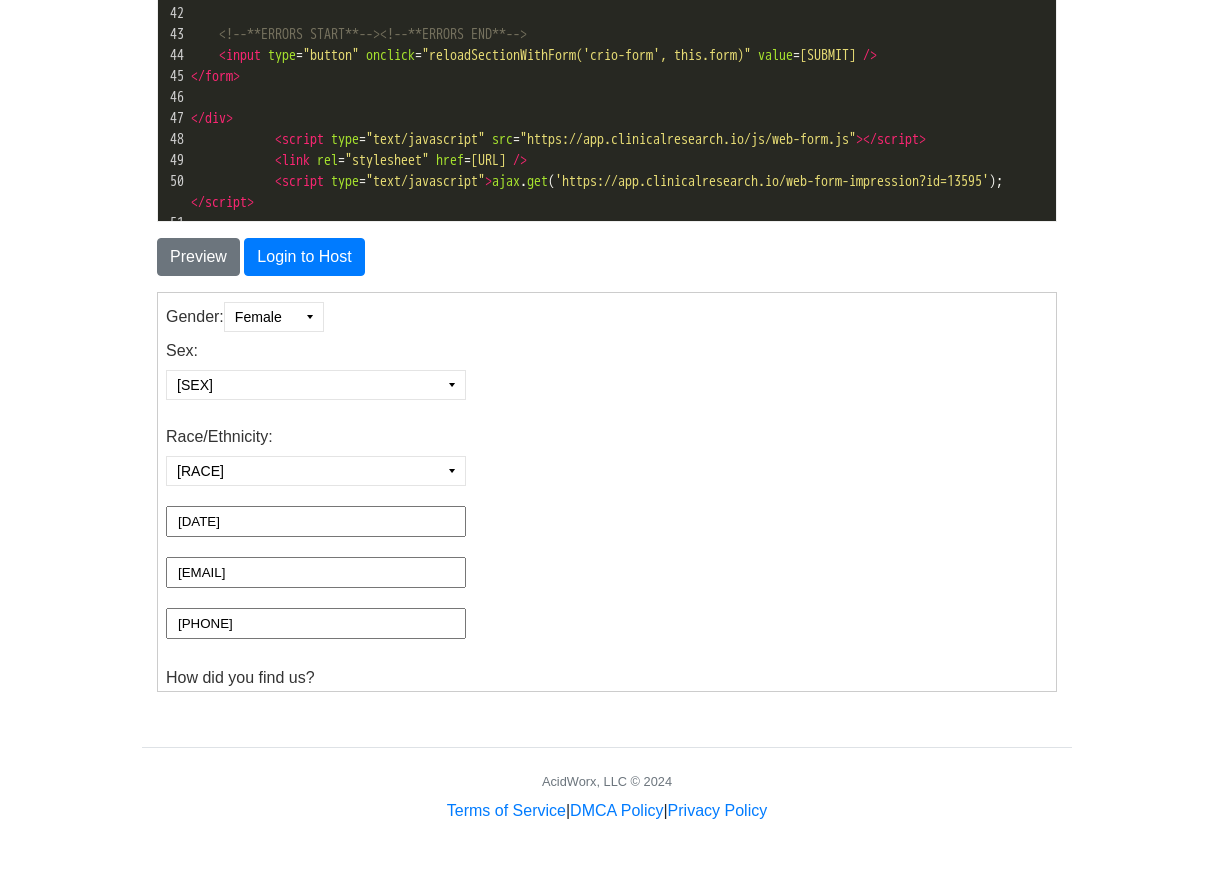click on "[EMAIL]" at bounding box center (315, 571) 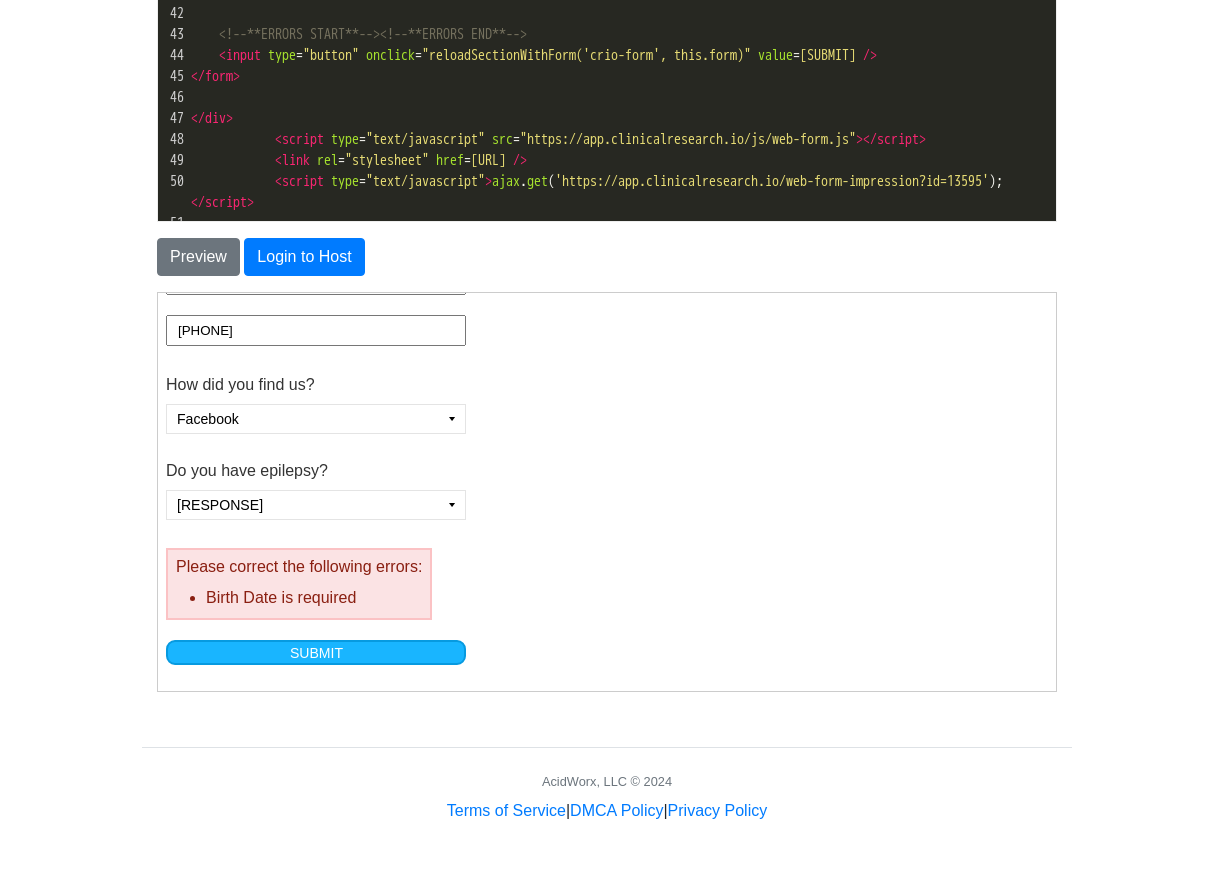 click on "Submit" at bounding box center [315, 651] 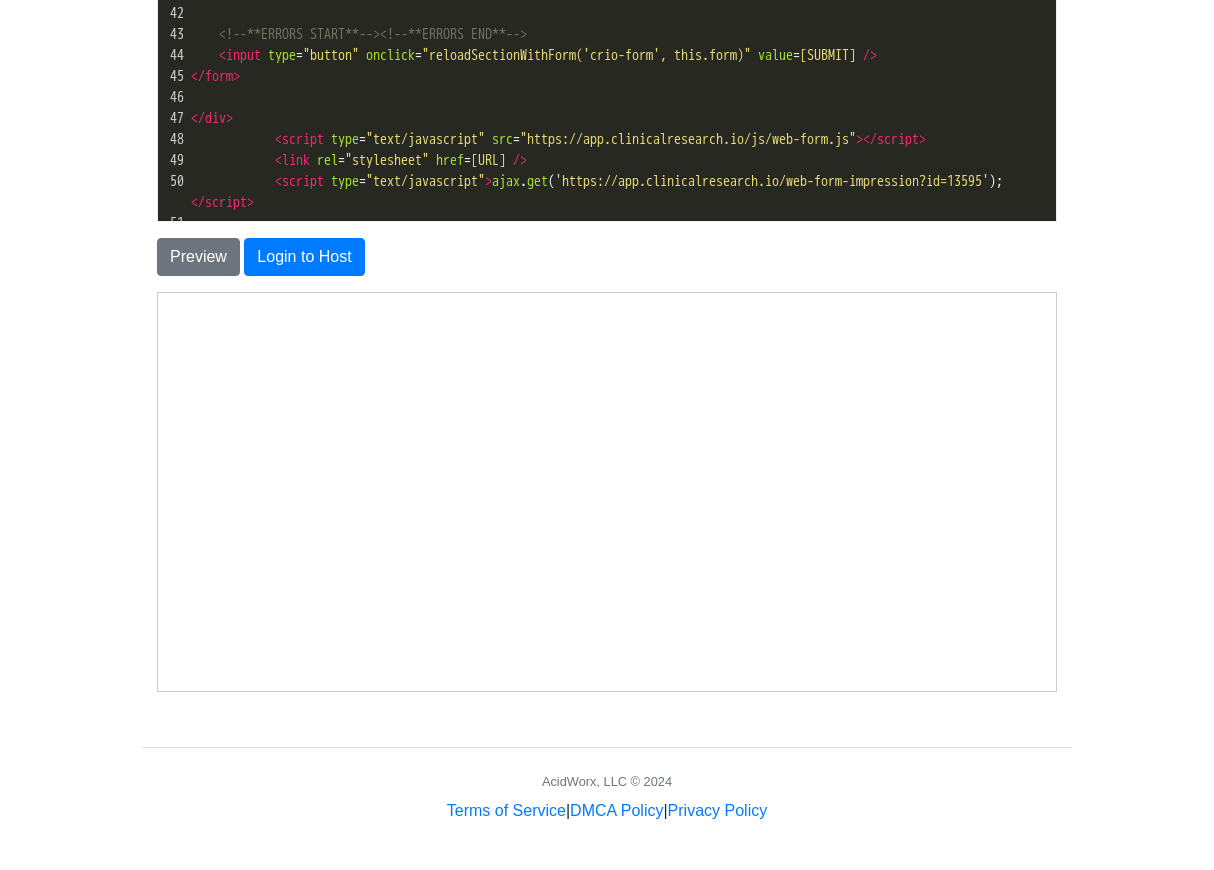 click 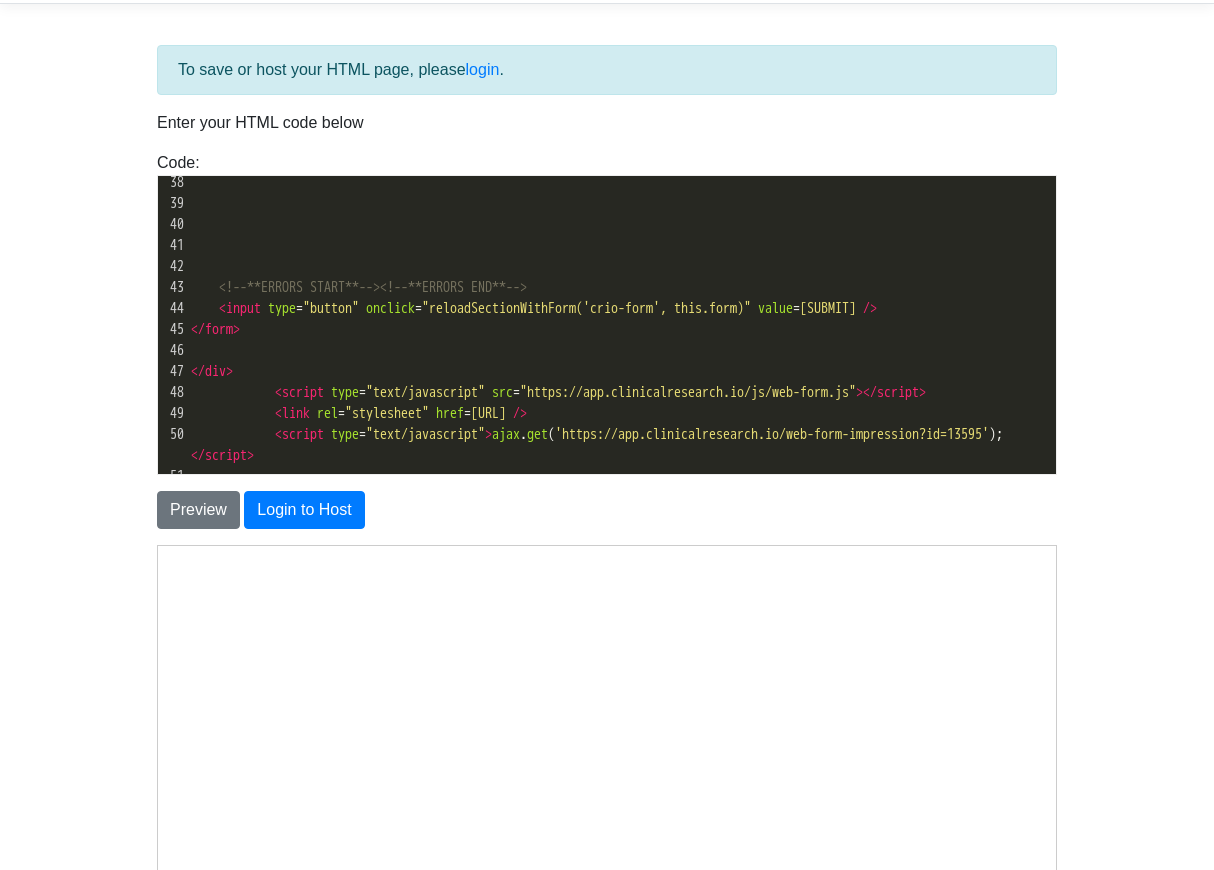 scroll, scrollTop: 0, scrollLeft: 0, axis: both 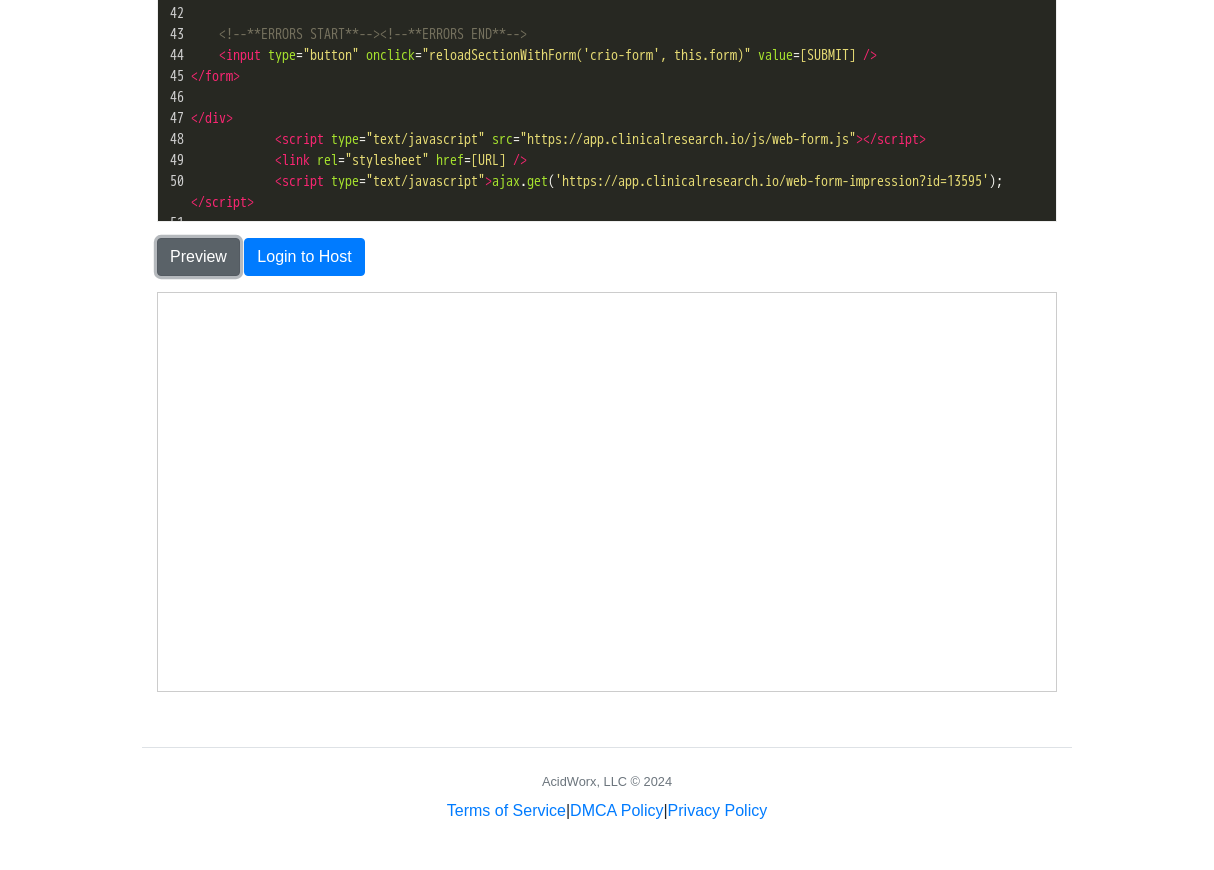 click on "Preview" at bounding box center [198, 257] 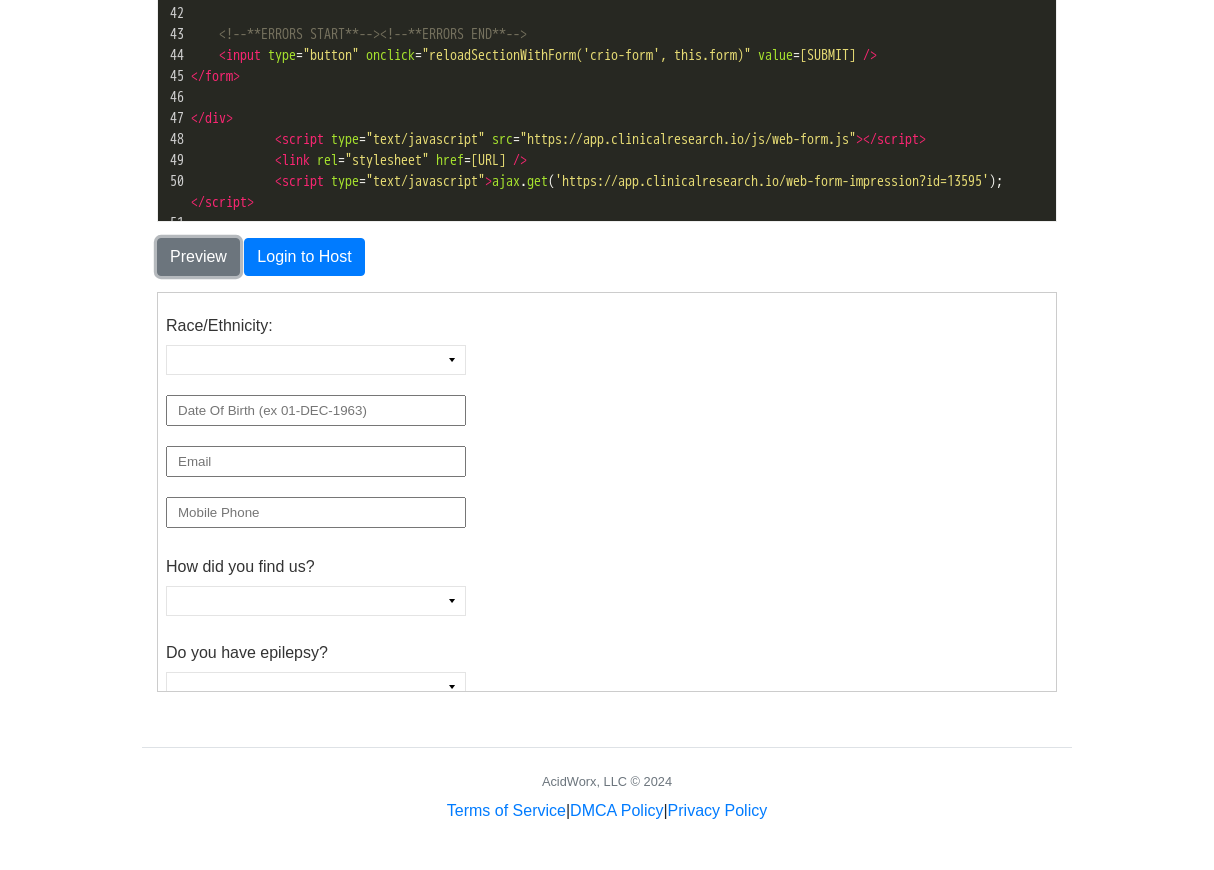 scroll, scrollTop: 385, scrollLeft: 0, axis: vertical 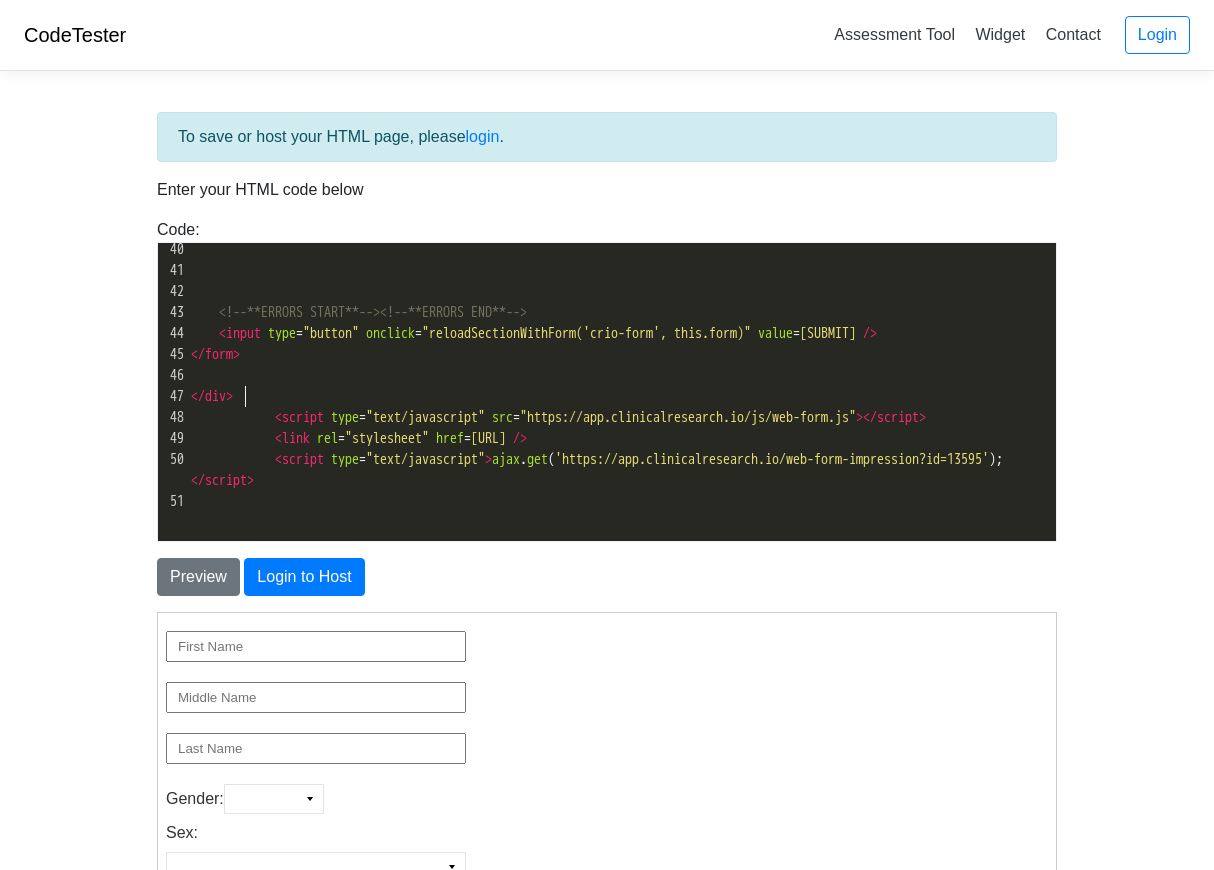 click on "</ form >" at bounding box center [621, 354] 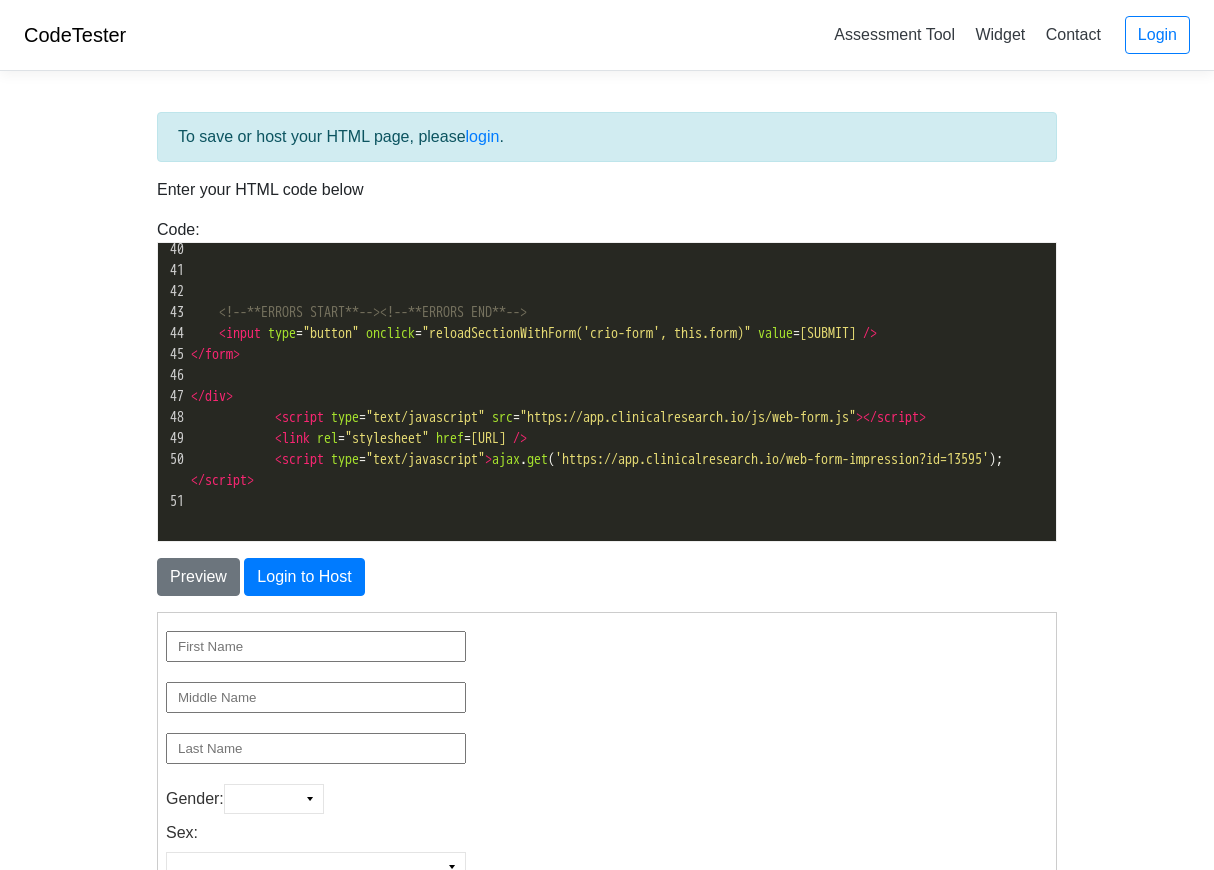 type on "<div id="crio-form">
<form action="[URL]" method="post">
<input type="hidden" name="id" value="[ID]" />
<input type="text" name="first_name" value="" placeholder="[FIRST_NAME]"/><br/>
<input type="text" name="middle_name" value="" placeholder="[MIDDLE_NAME]"/><br/>
<input type="text" name="last_name" value="" placeholder="[LAST_NAME]"/><br/>
<label>Gender: </label><select class="gender" name="gender"><option value=""></option><option value="0">Female</option><option value="1">Male</option><option value="2">Non-Binary</option></select><br/>
<label>Sex: </label><select class="sex" name="sex"><option value=""></option><option value="0">Female</option><option value="1">Male</option><option value="2">Intersex</option></select><br/>
<label>Race/Ethnicity: </label><select class="race" name="race"><option value=""><option value="1">White (Hispanic or Latino)</option><option value="2">White (Not Hispanic or Latino)</option><option value="..." 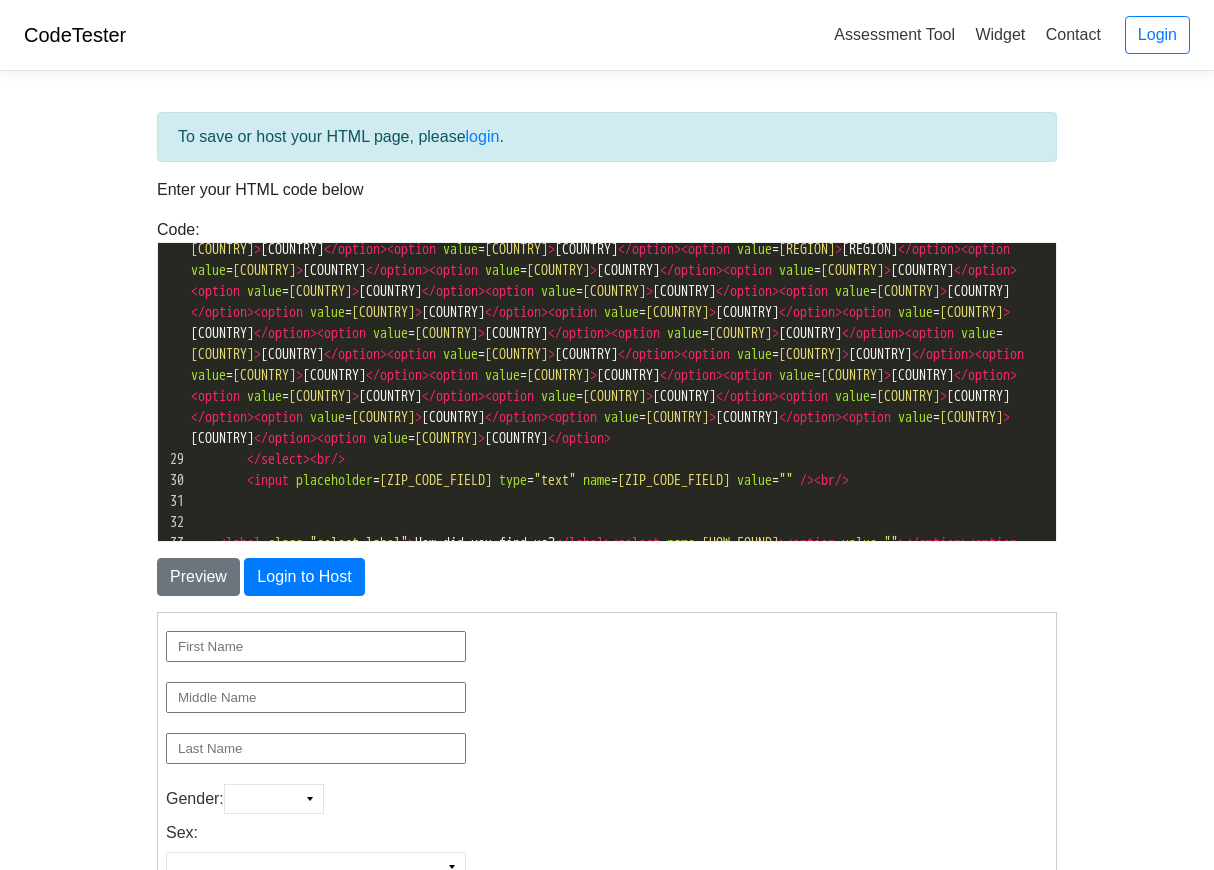 scroll, scrollTop: 1394, scrollLeft: 0, axis: vertical 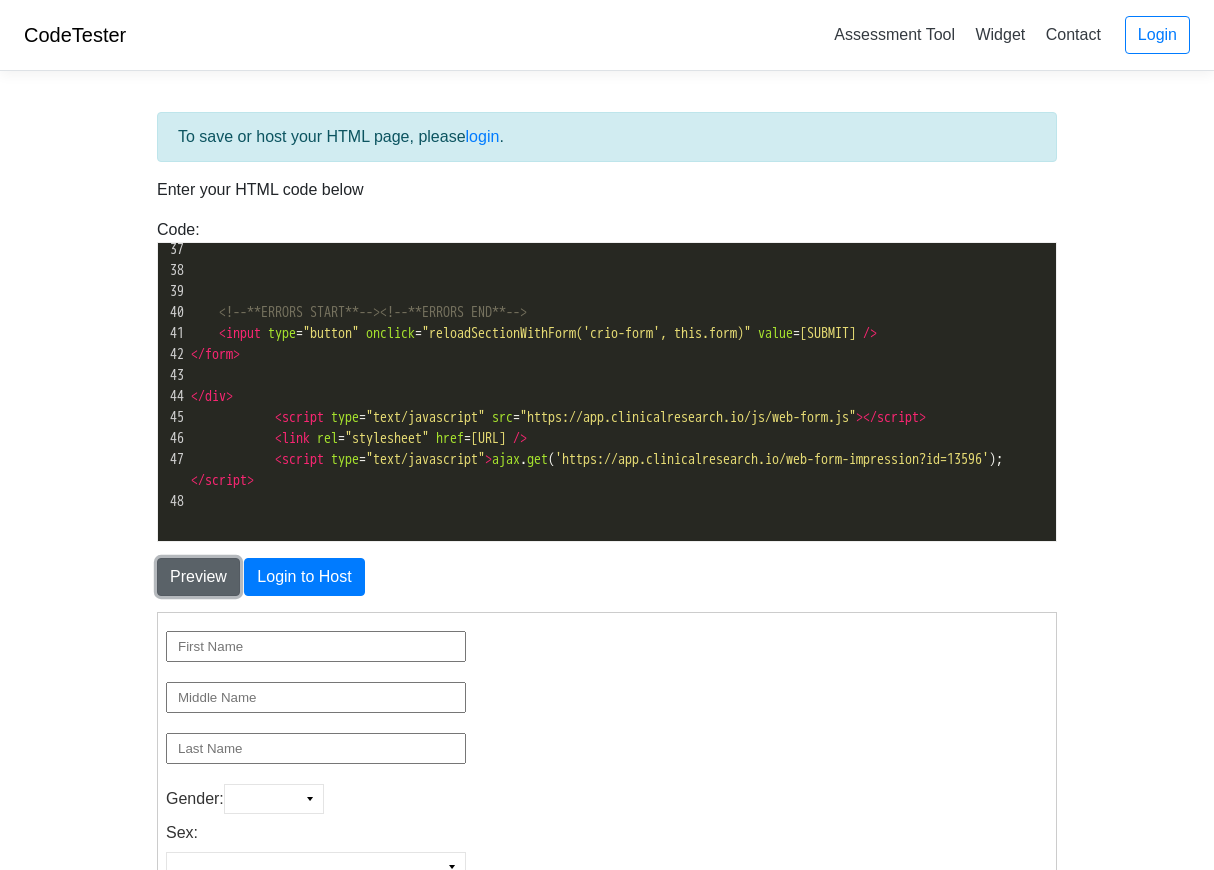 click on "Preview" at bounding box center (198, 577) 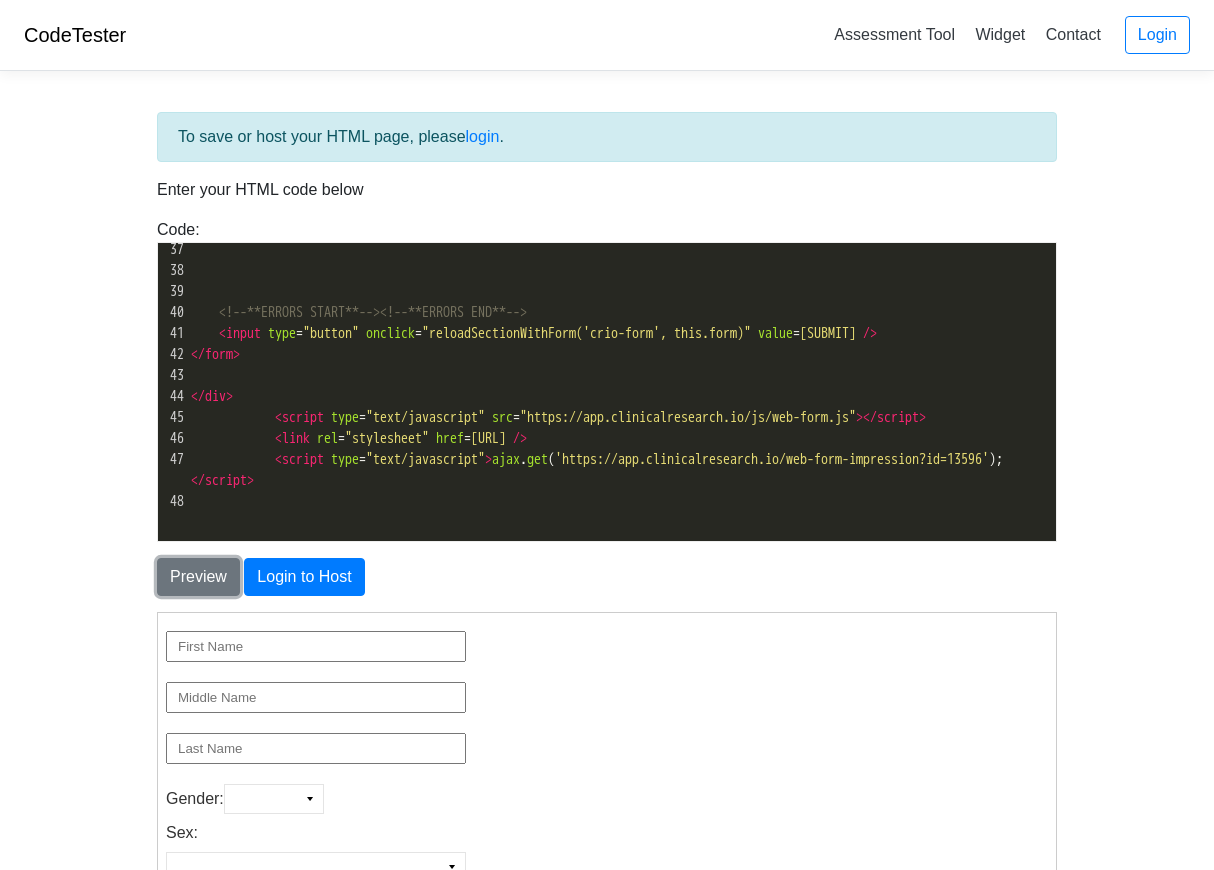 scroll, scrollTop: 306, scrollLeft: 0, axis: vertical 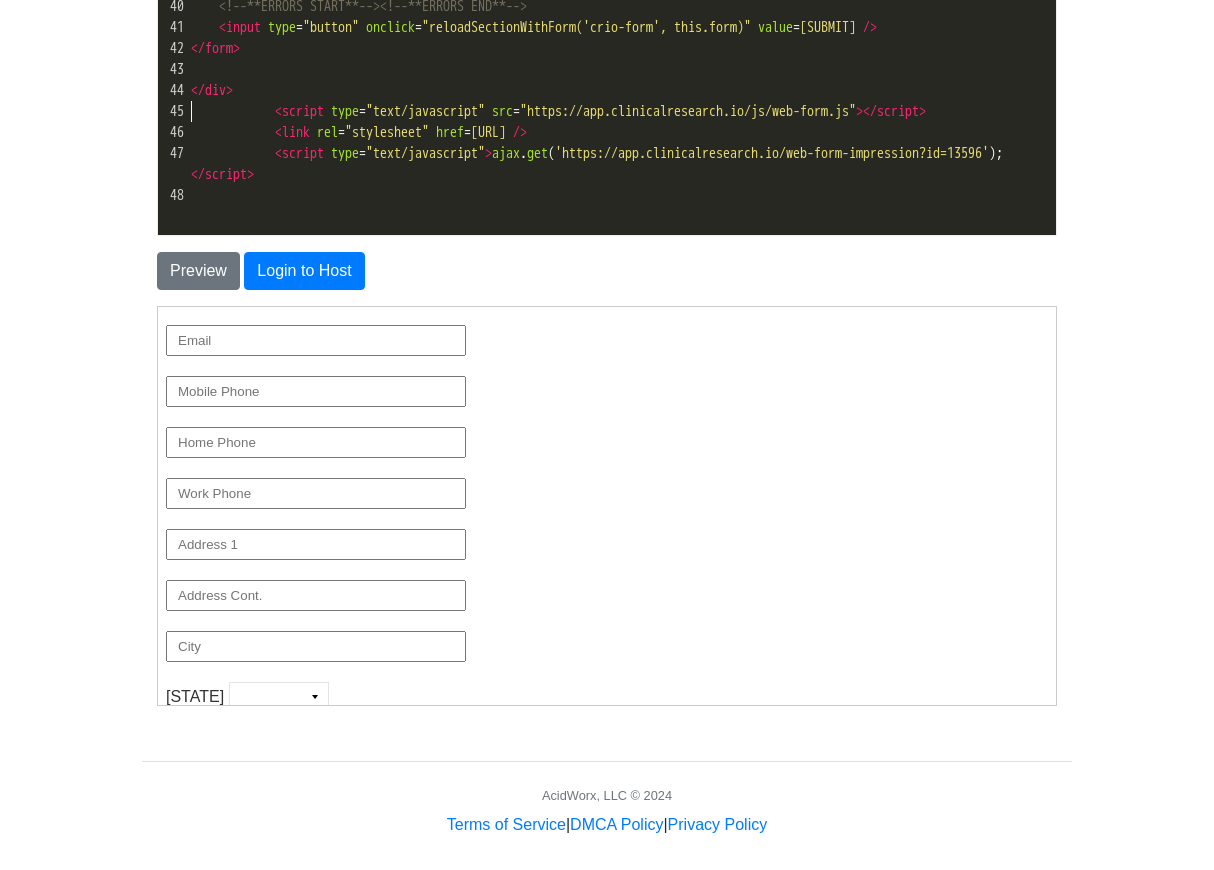 click on "​" at bounding box center [621, 69] 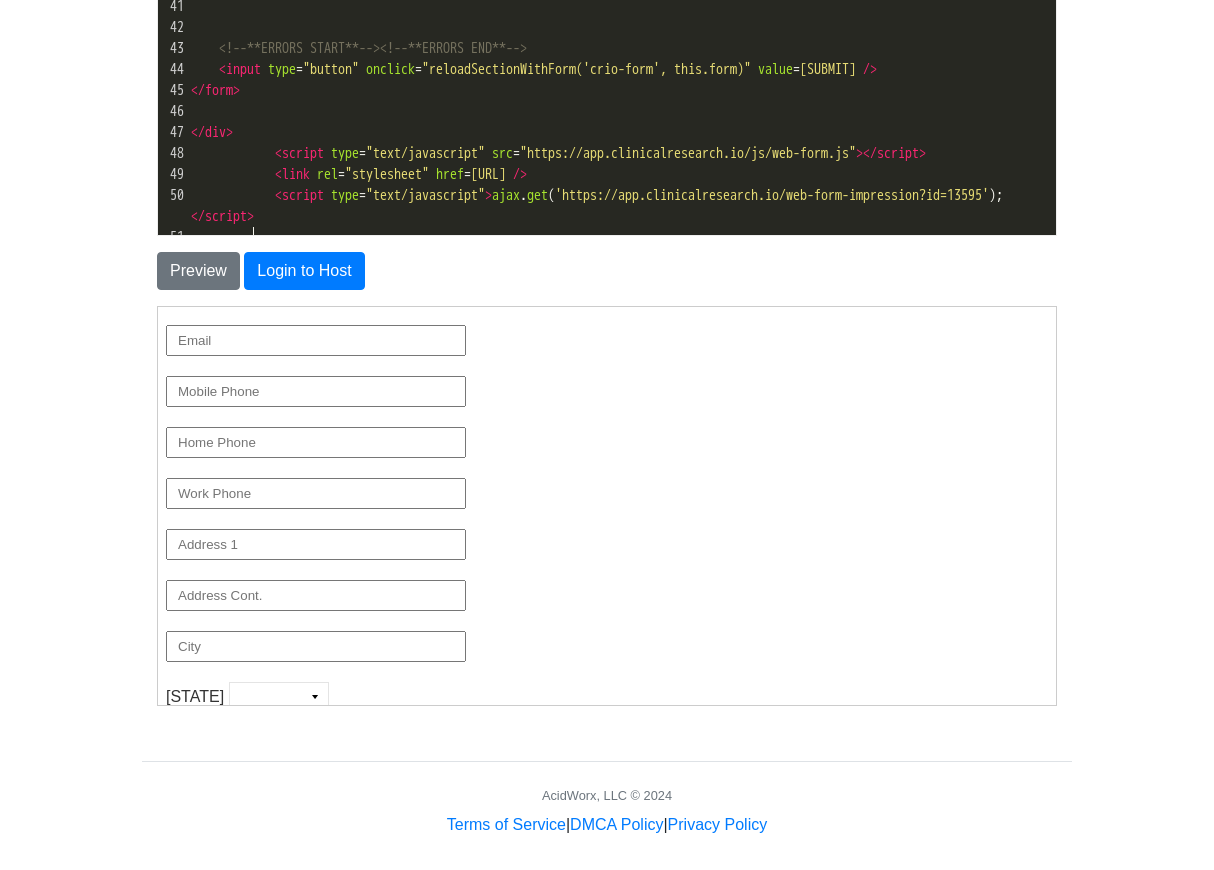 scroll, scrollTop: 785, scrollLeft: 0, axis: vertical 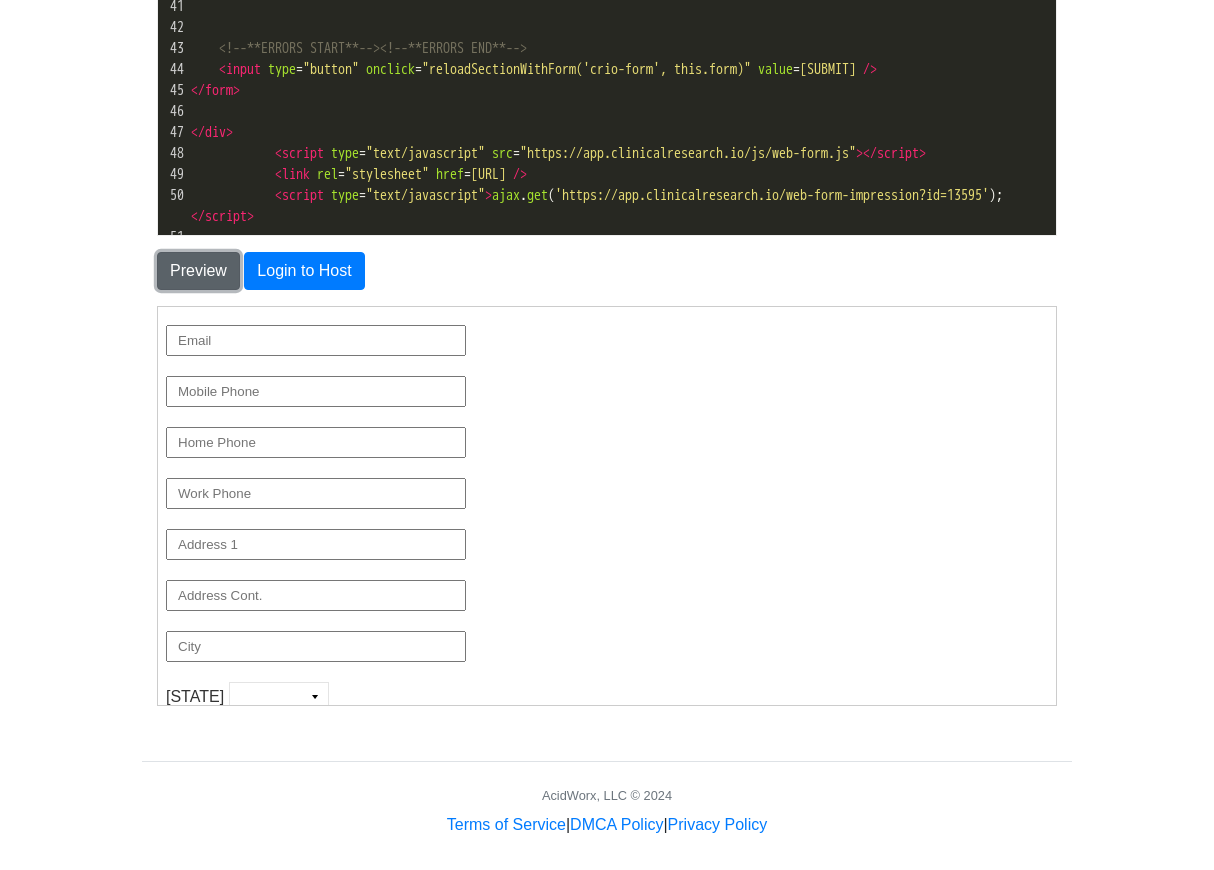 click on "Preview" at bounding box center (198, 271) 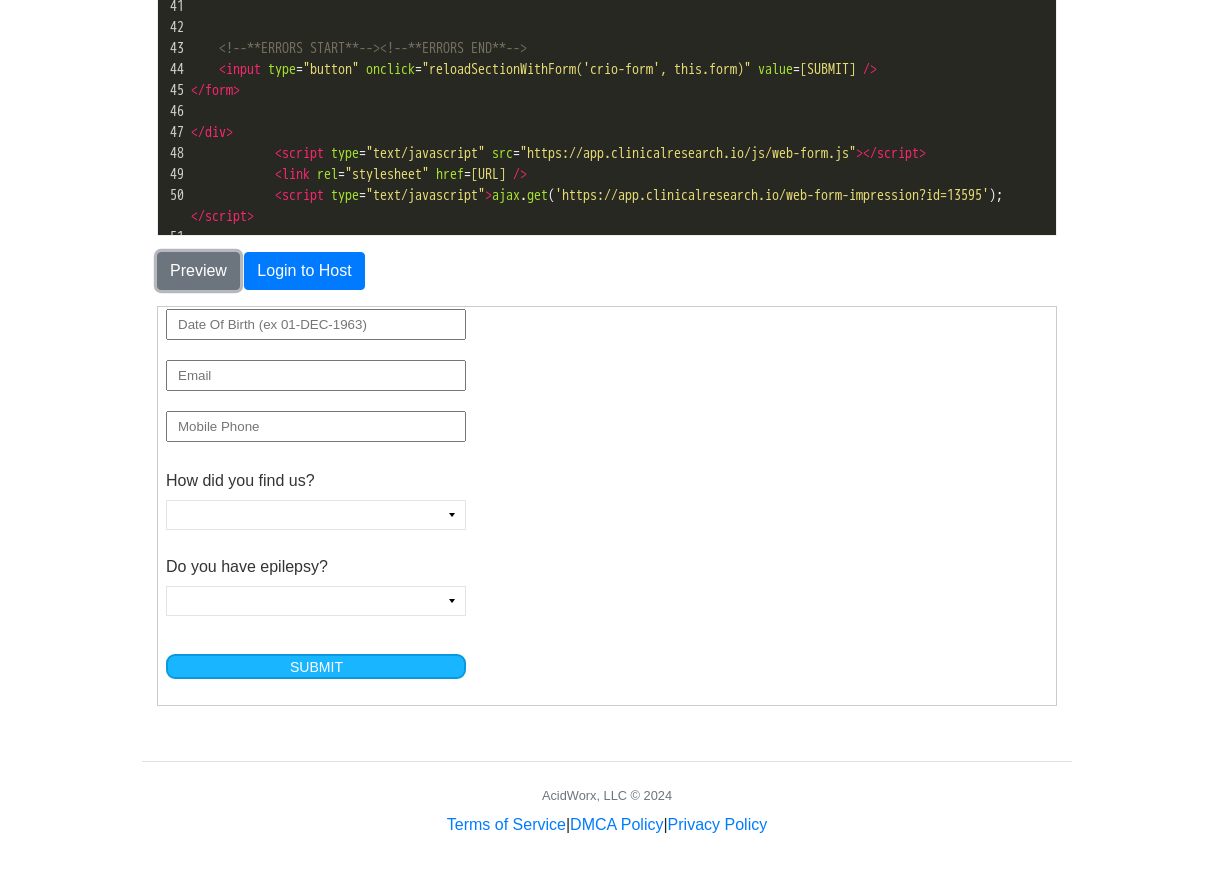 scroll, scrollTop: 0, scrollLeft: 0, axis: both 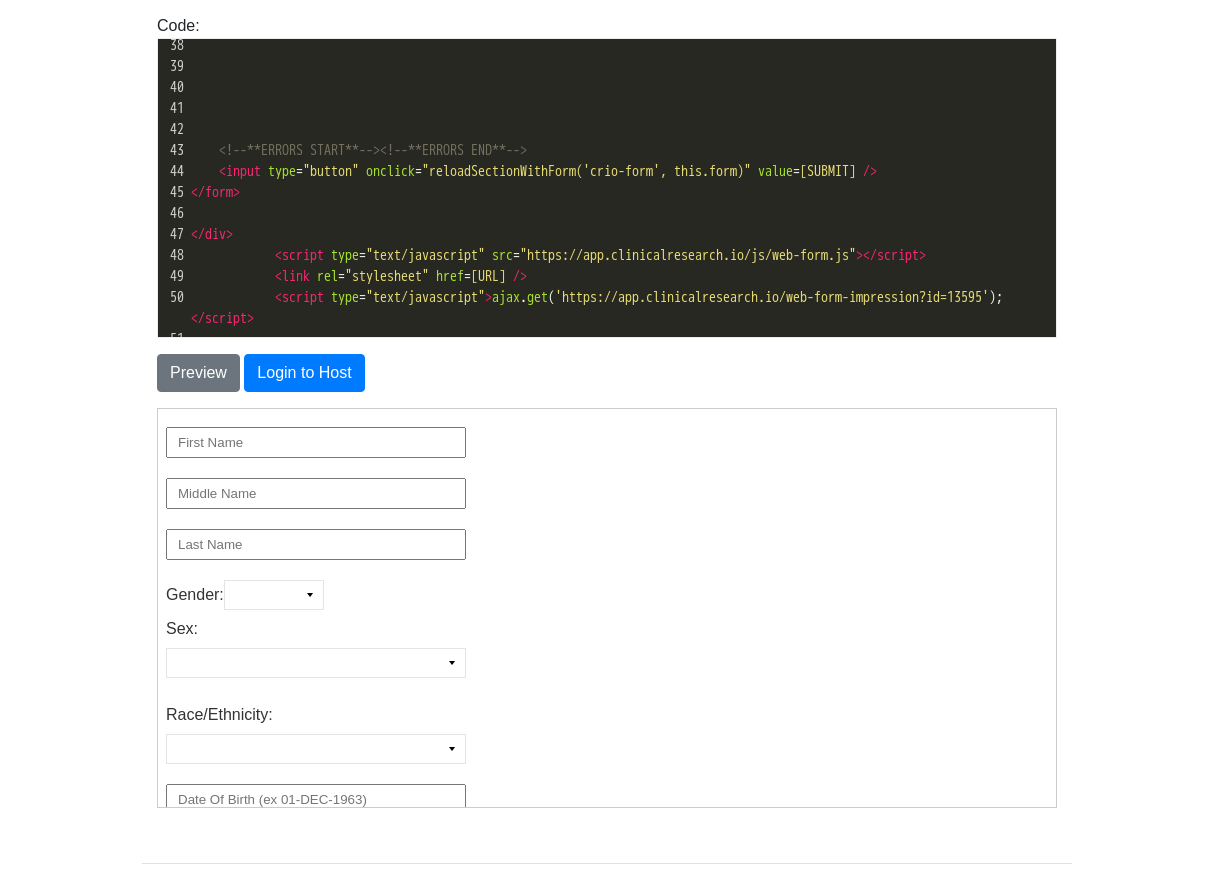drag, startPoint x: 280, startPoint y: 454, endPoint x: 284, endPoint y: 469, distance: 15.524175 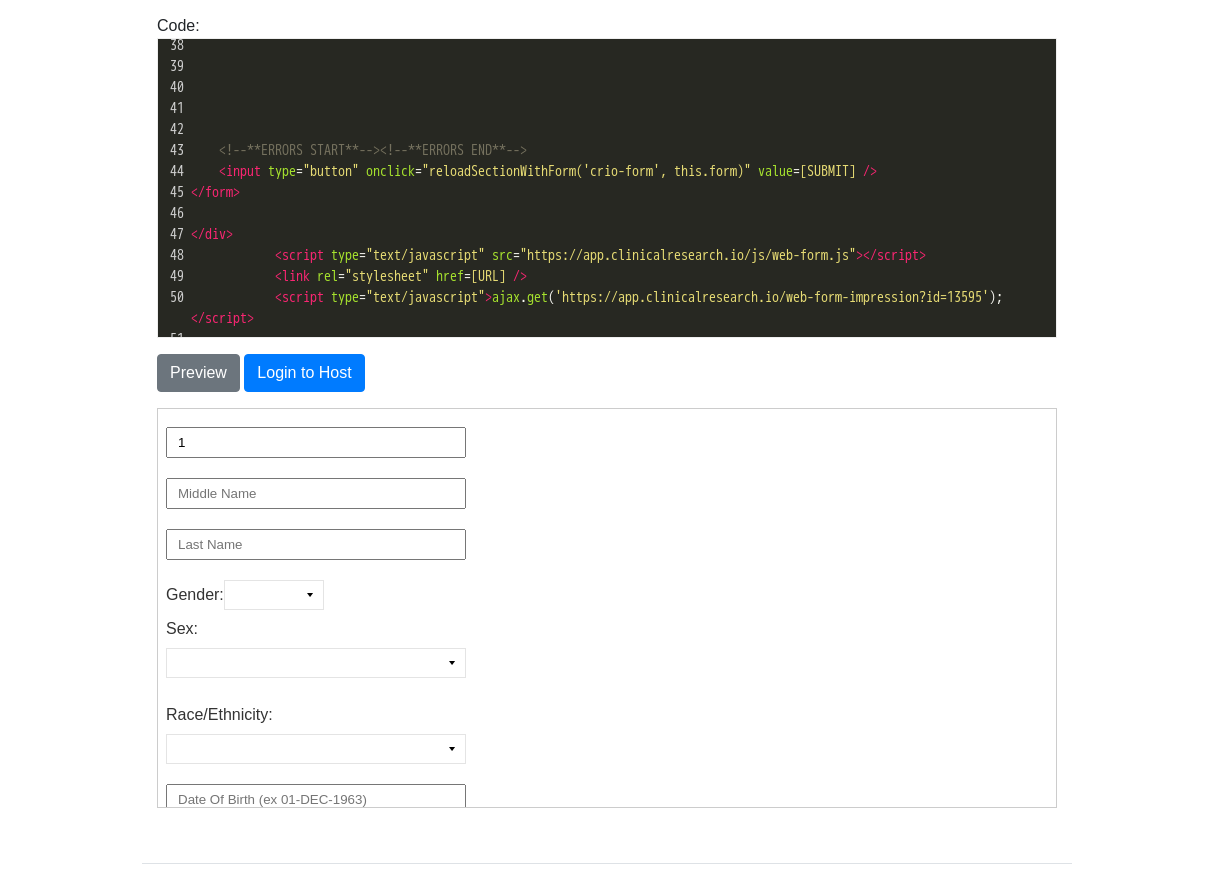 type on "1" 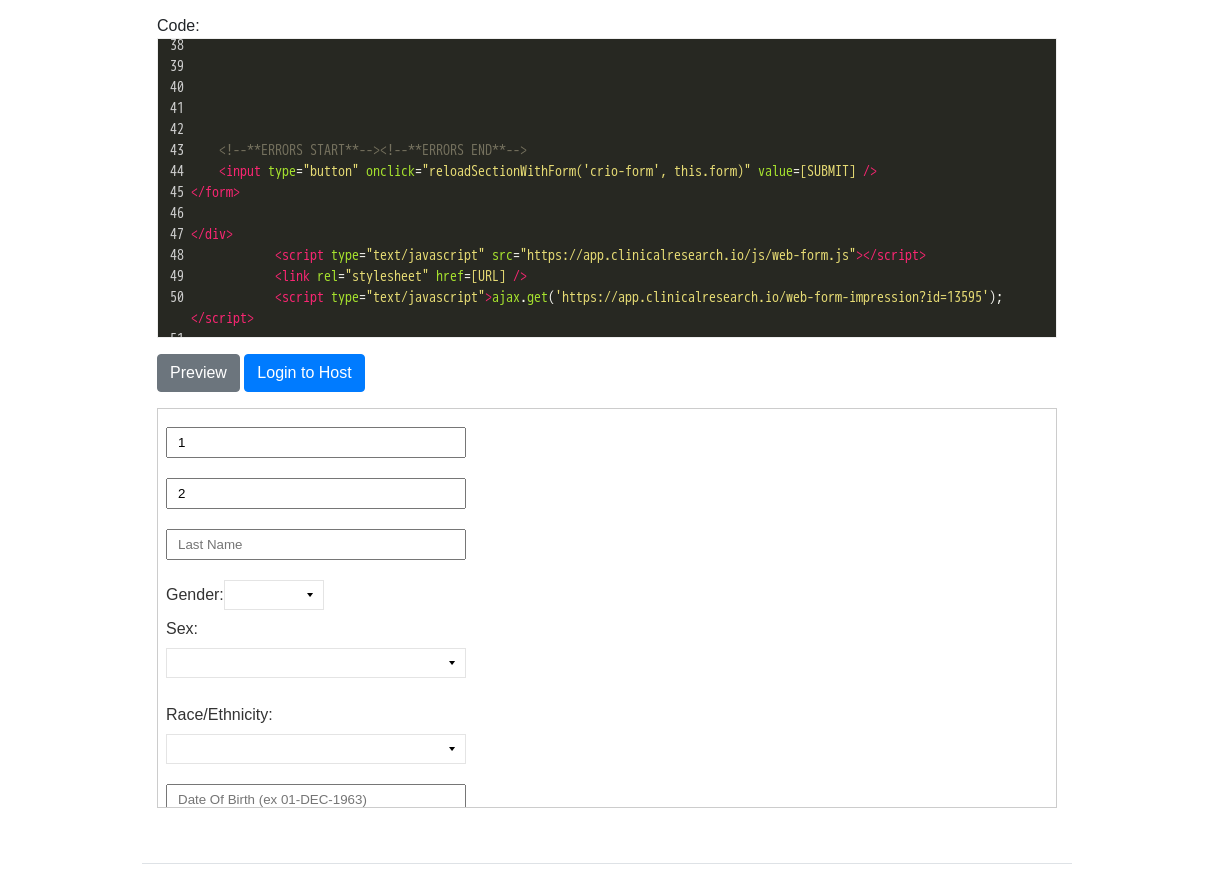type on "2" 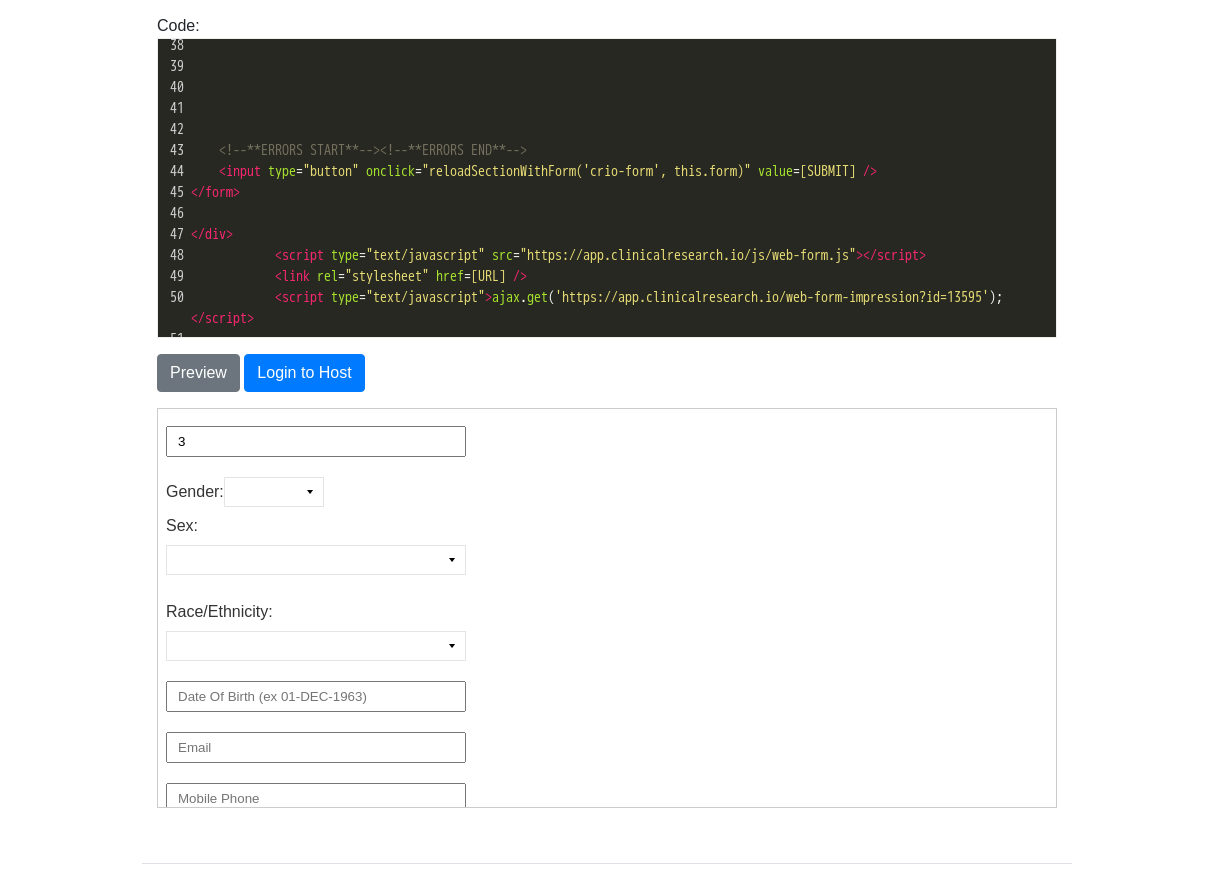 scroll, scrollTop: 102, scrollLeft: 0, axis: vertical 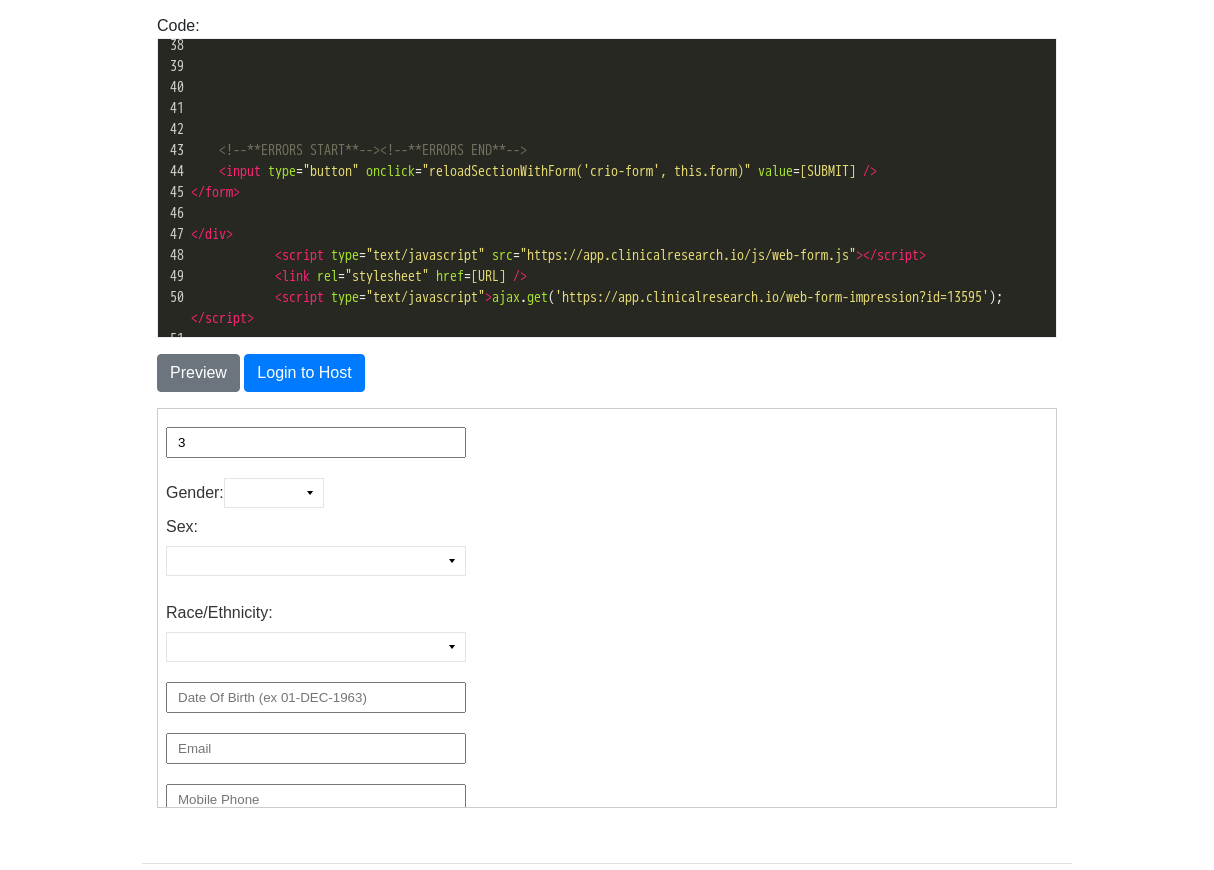 type on "3" 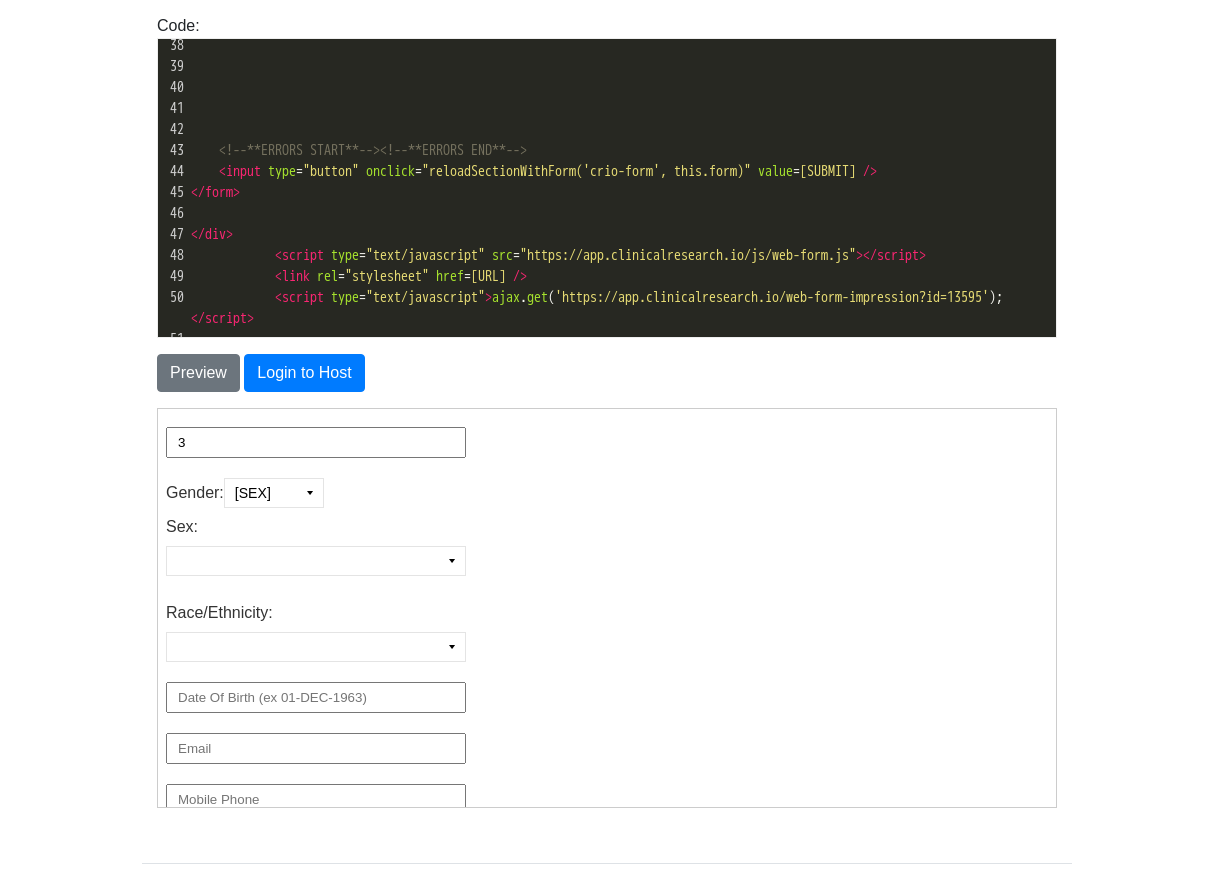 select on "1" 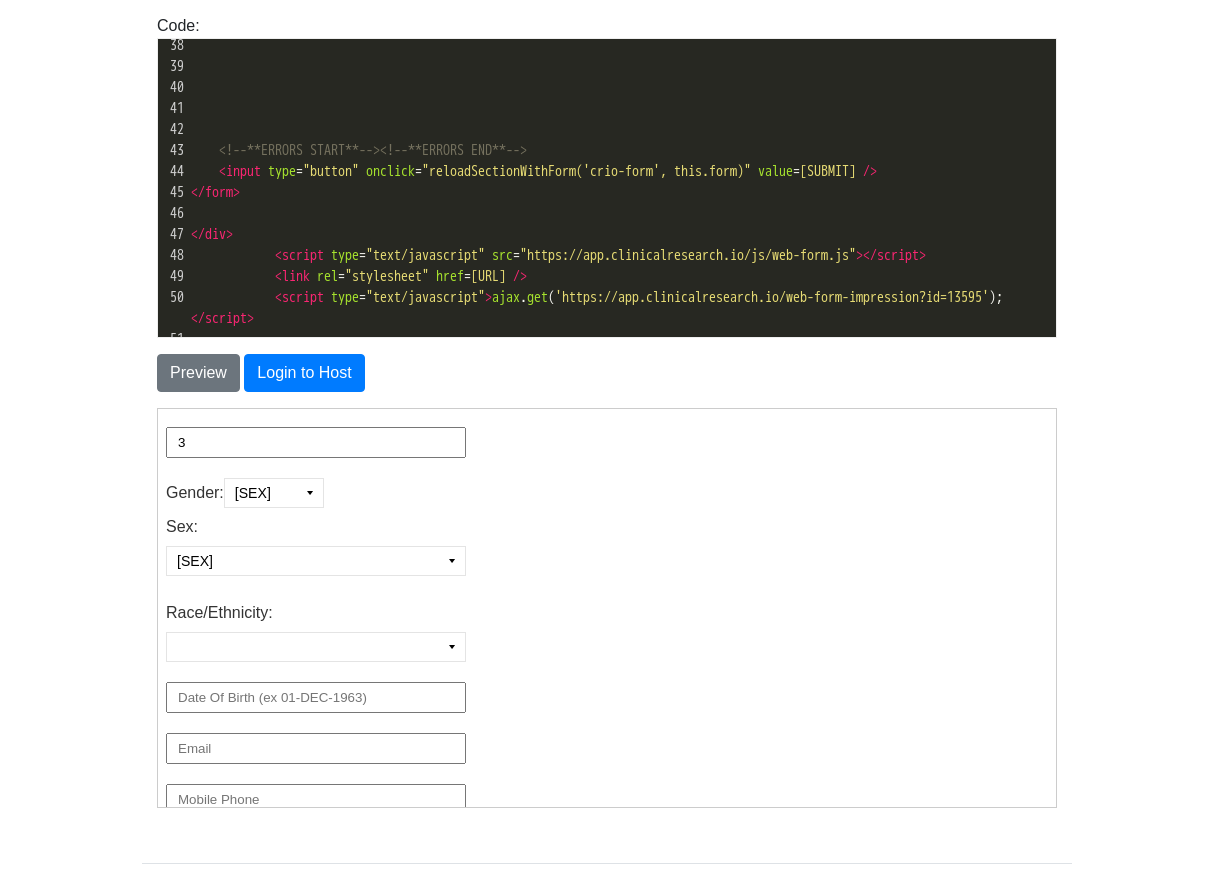 scroll, scrollTop: 204, scrollLeft: 0, axis: vertical 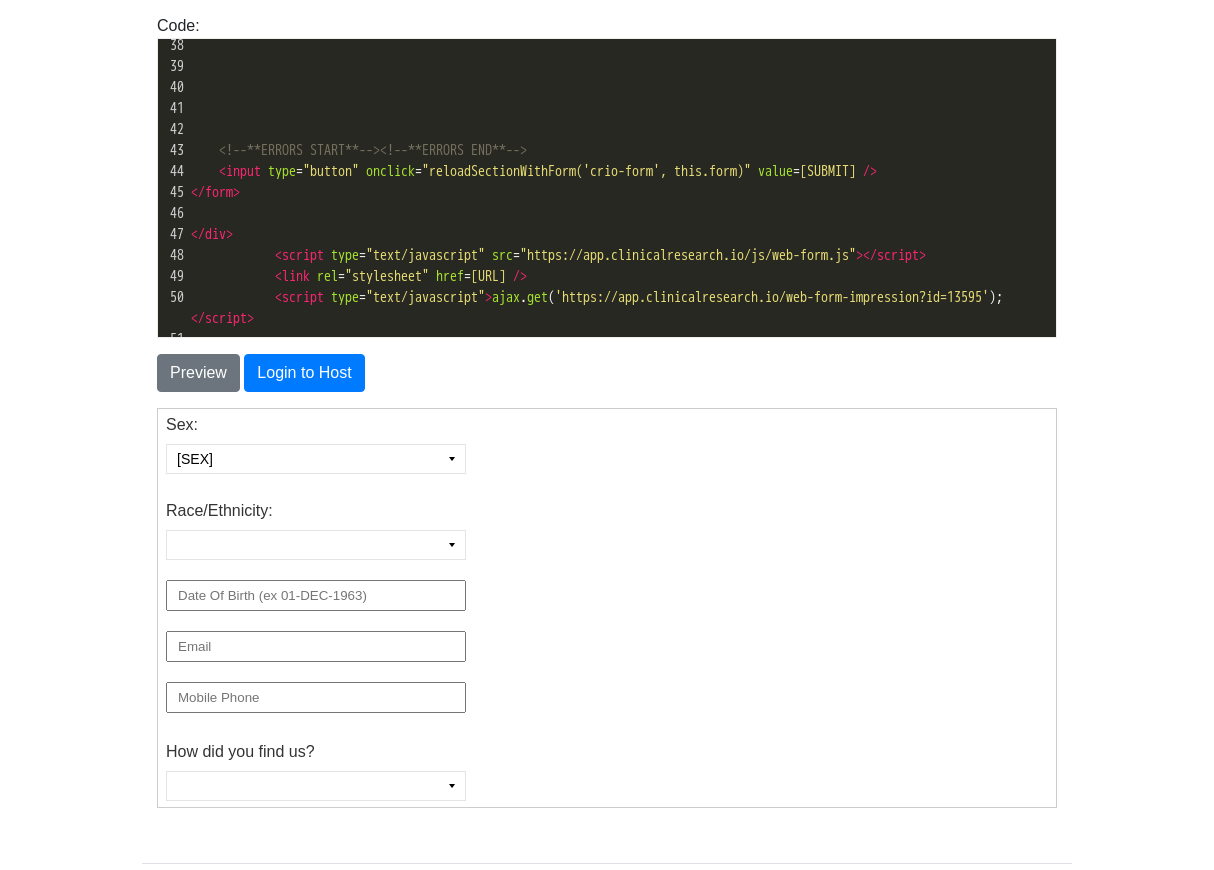 click on "White (Hispanic or Latino) White (Not Hispanic or Latino) Asian Native Hawaiian or Other Pacific Islander American Indian or Alaskan Native Black or African American Other" at bounding box center (315, 544) 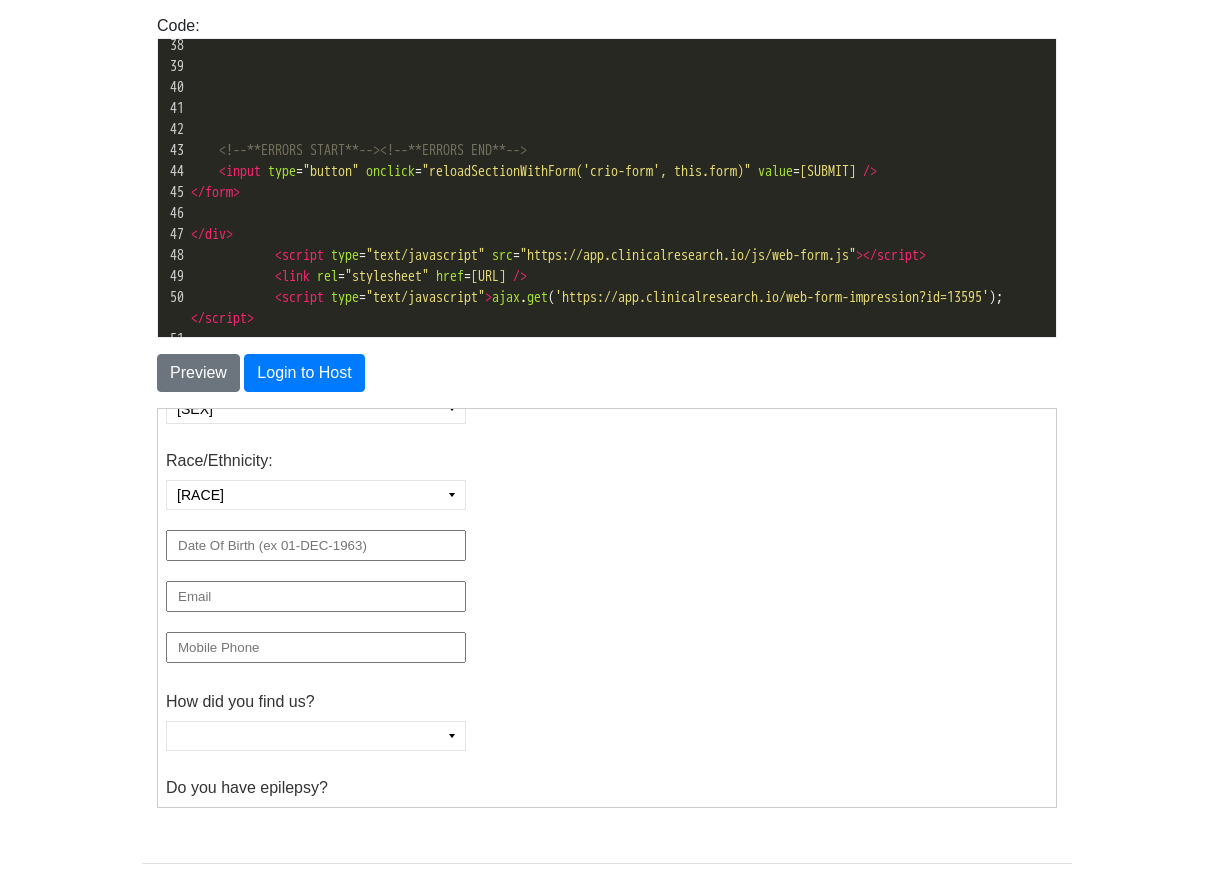scroll, scrollTop: 306, scrollLeft: 0, axis: vertical 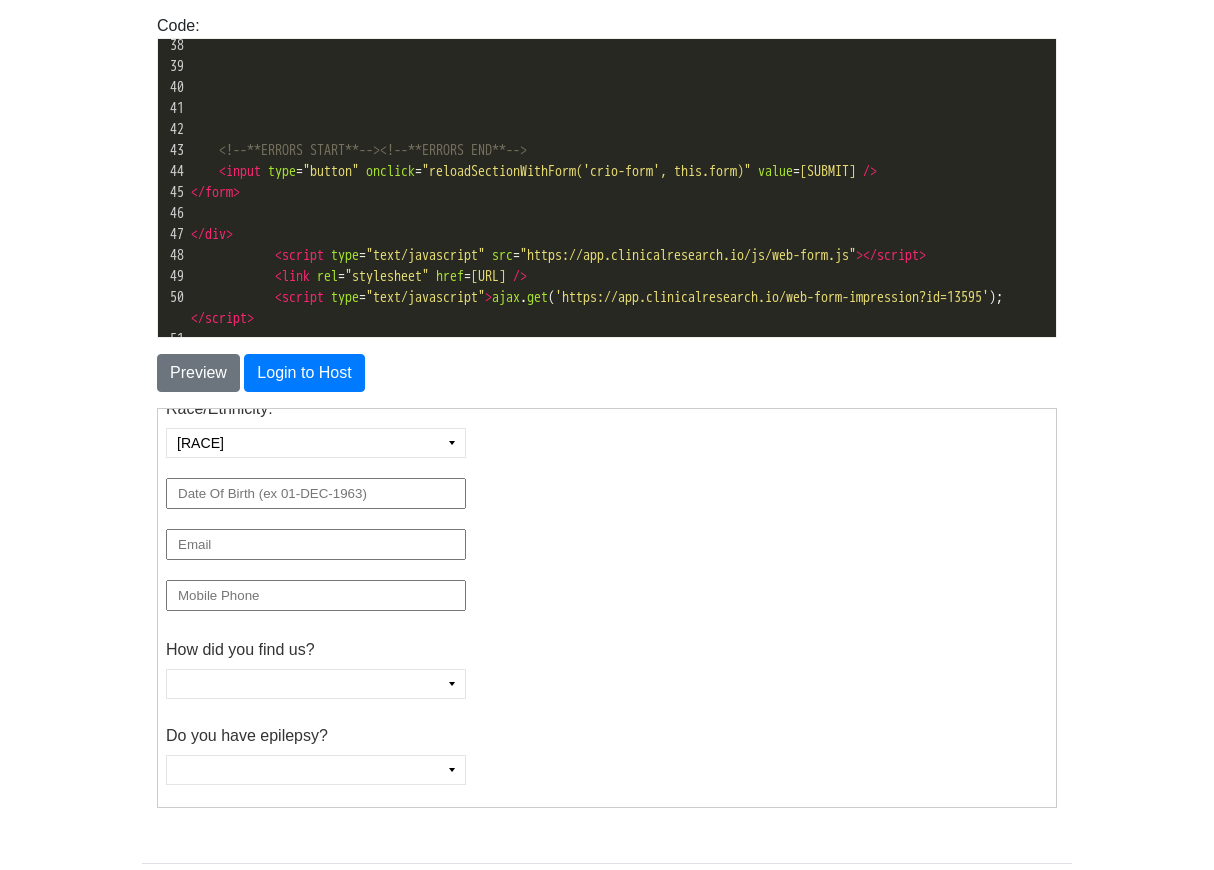 click at bounding box center (315, 492) 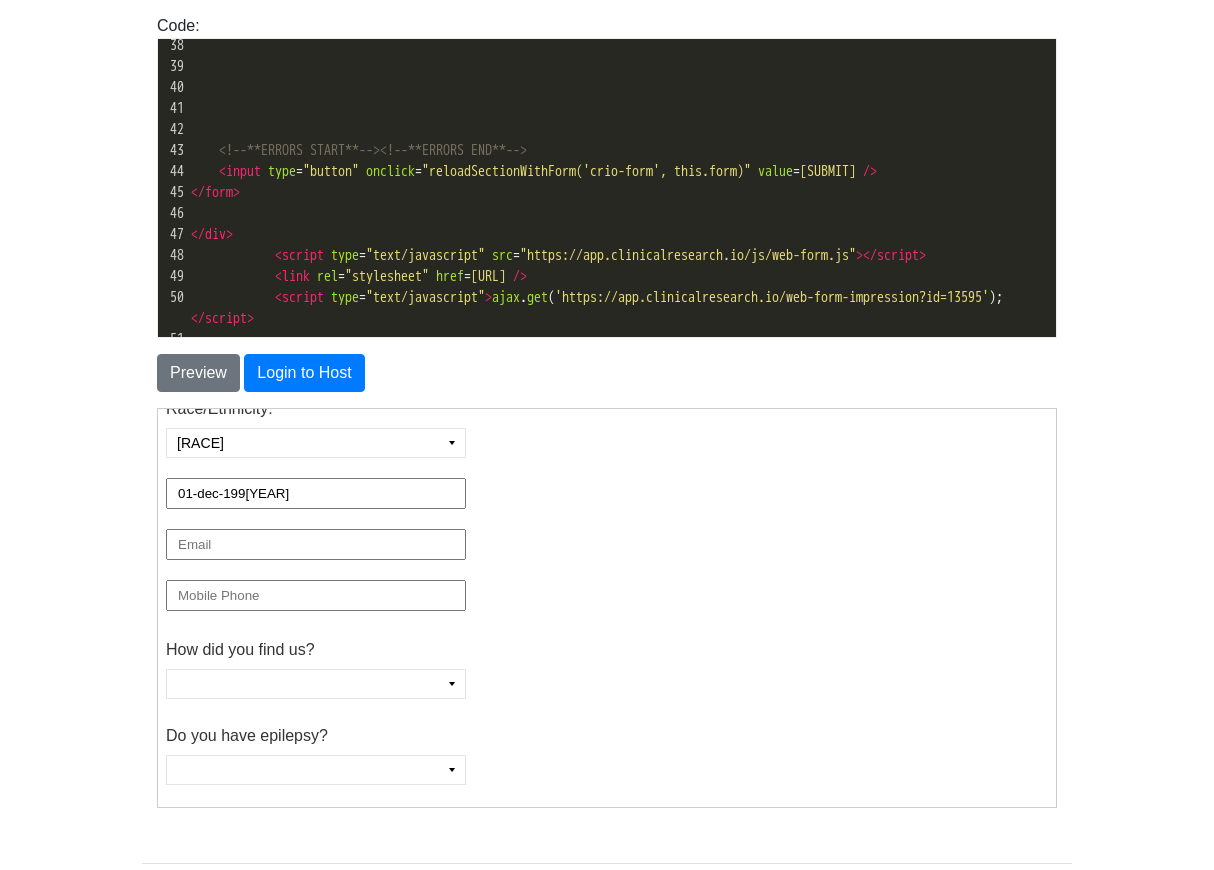 type on "01-dec-199[YEAR]" 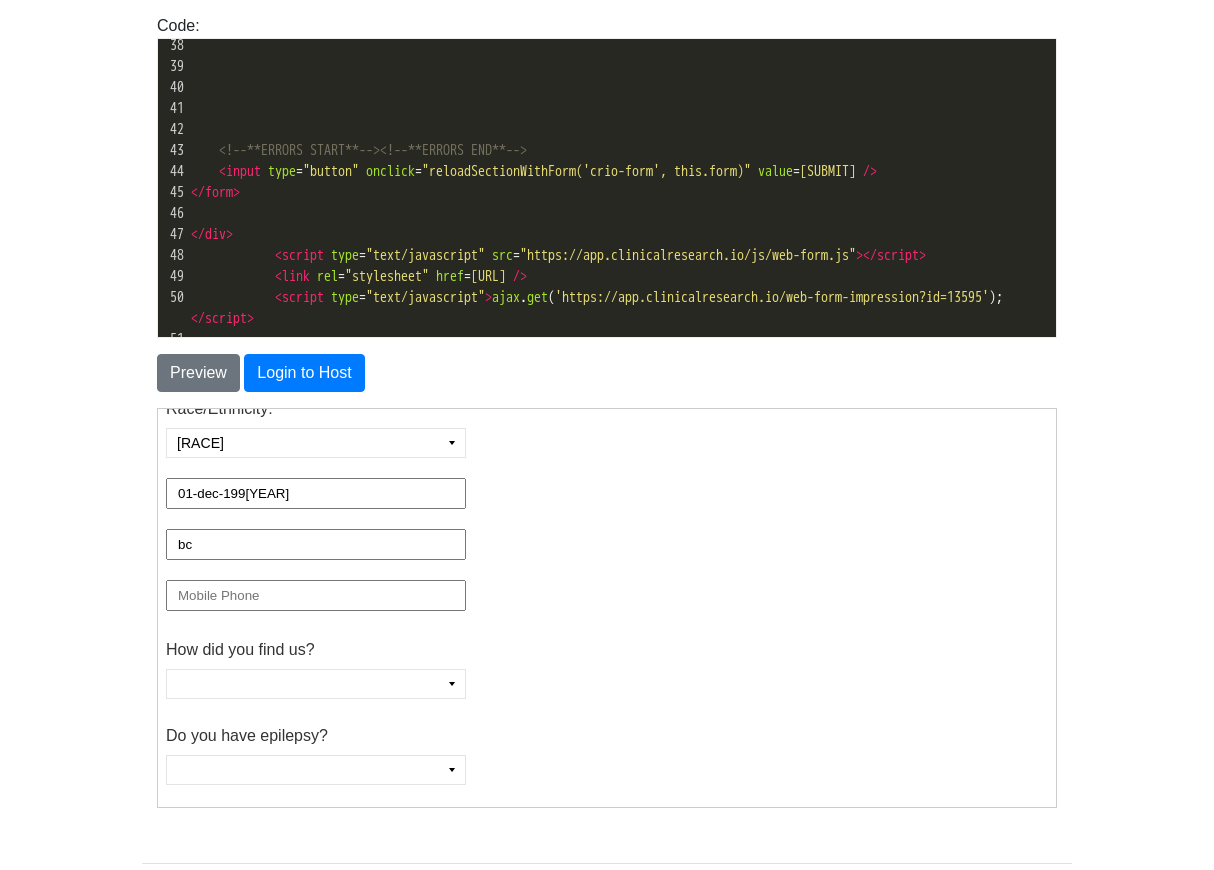 type on "b" 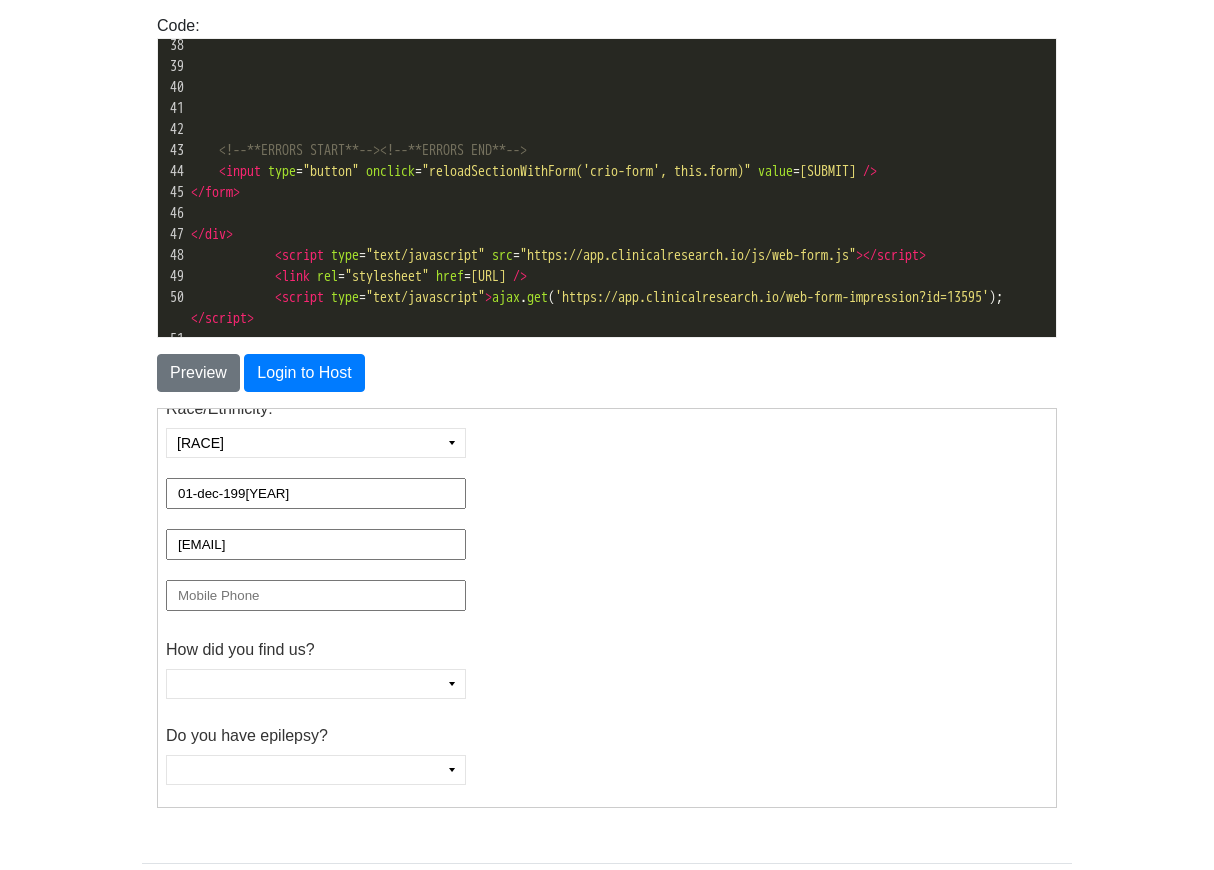 type on "[EMAIL]" 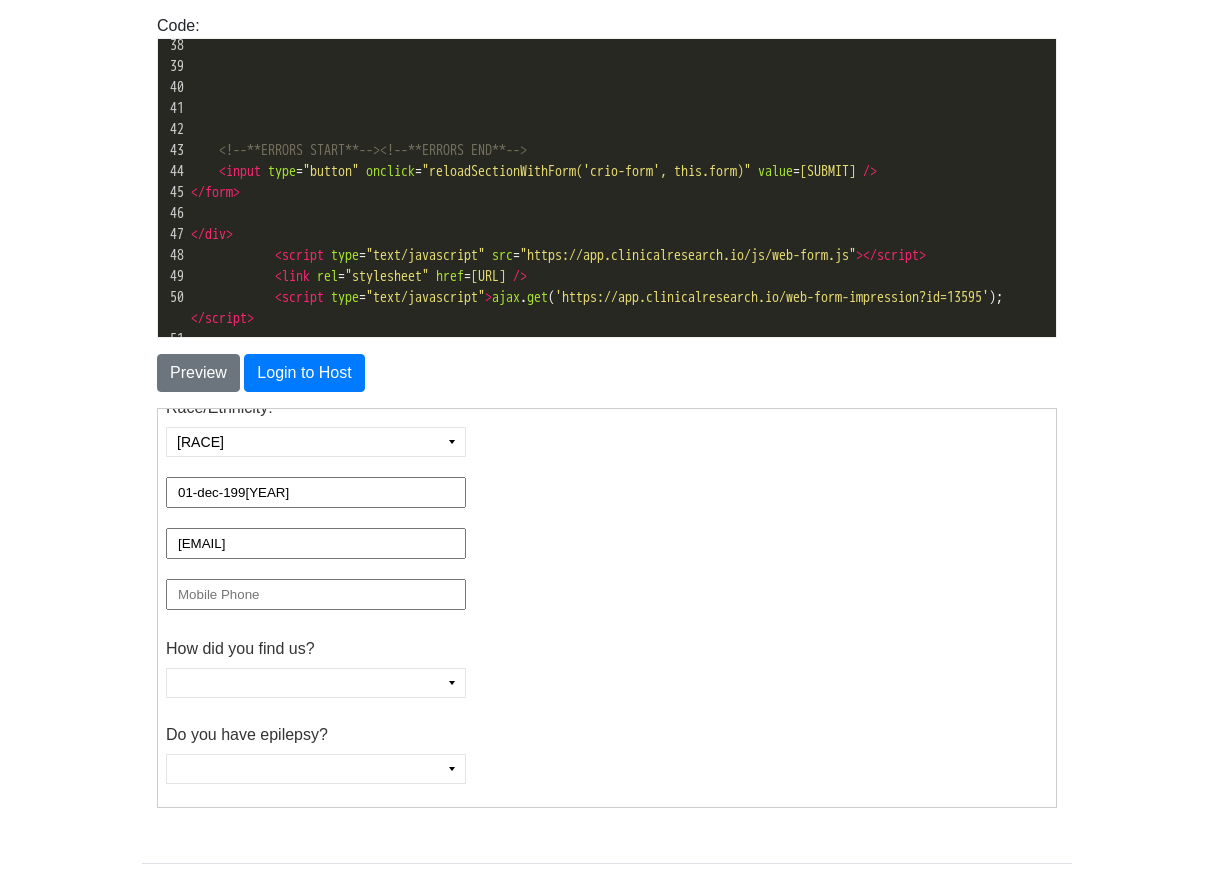 scroll, scrollTop: 385, scrollLeft: 0, axis: vertical 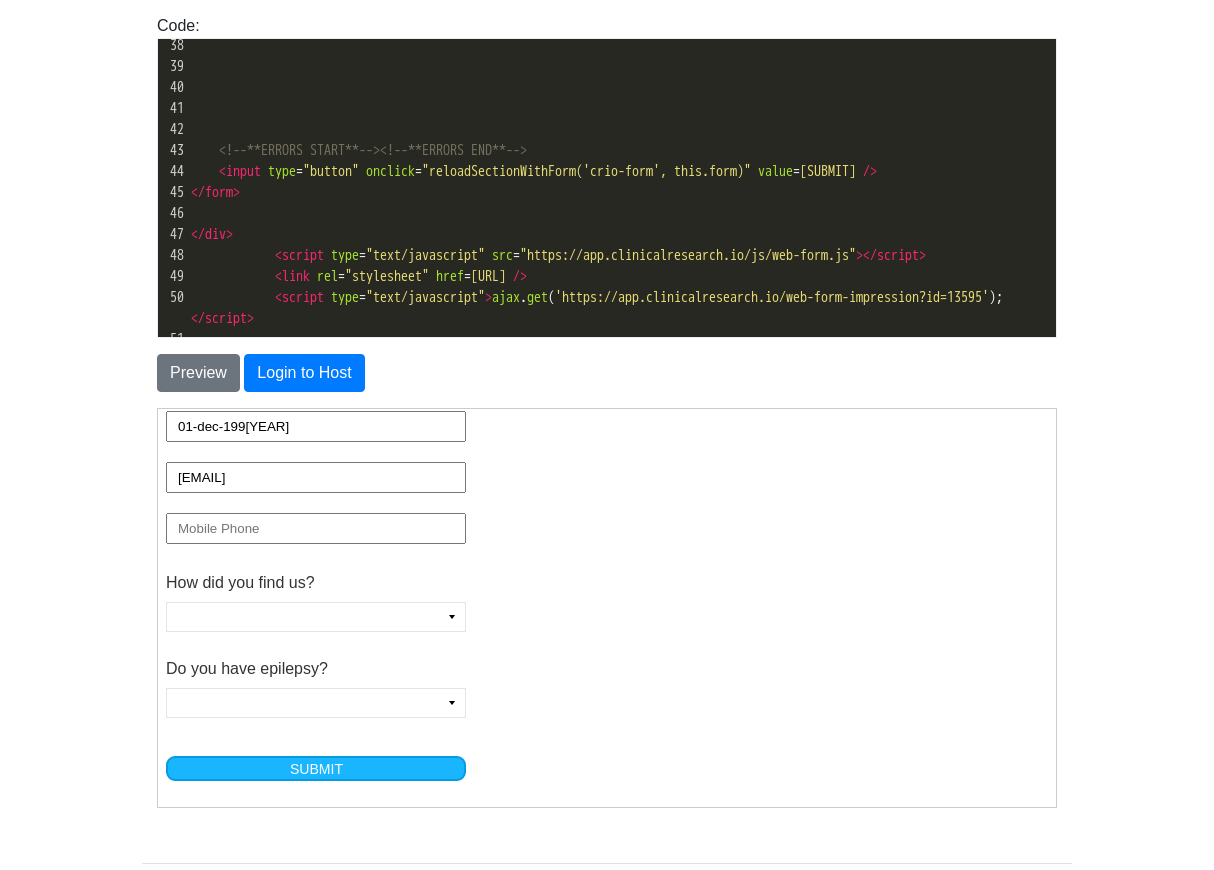 click on "Facebook Google Website Other" at bounding box center (315, 616) 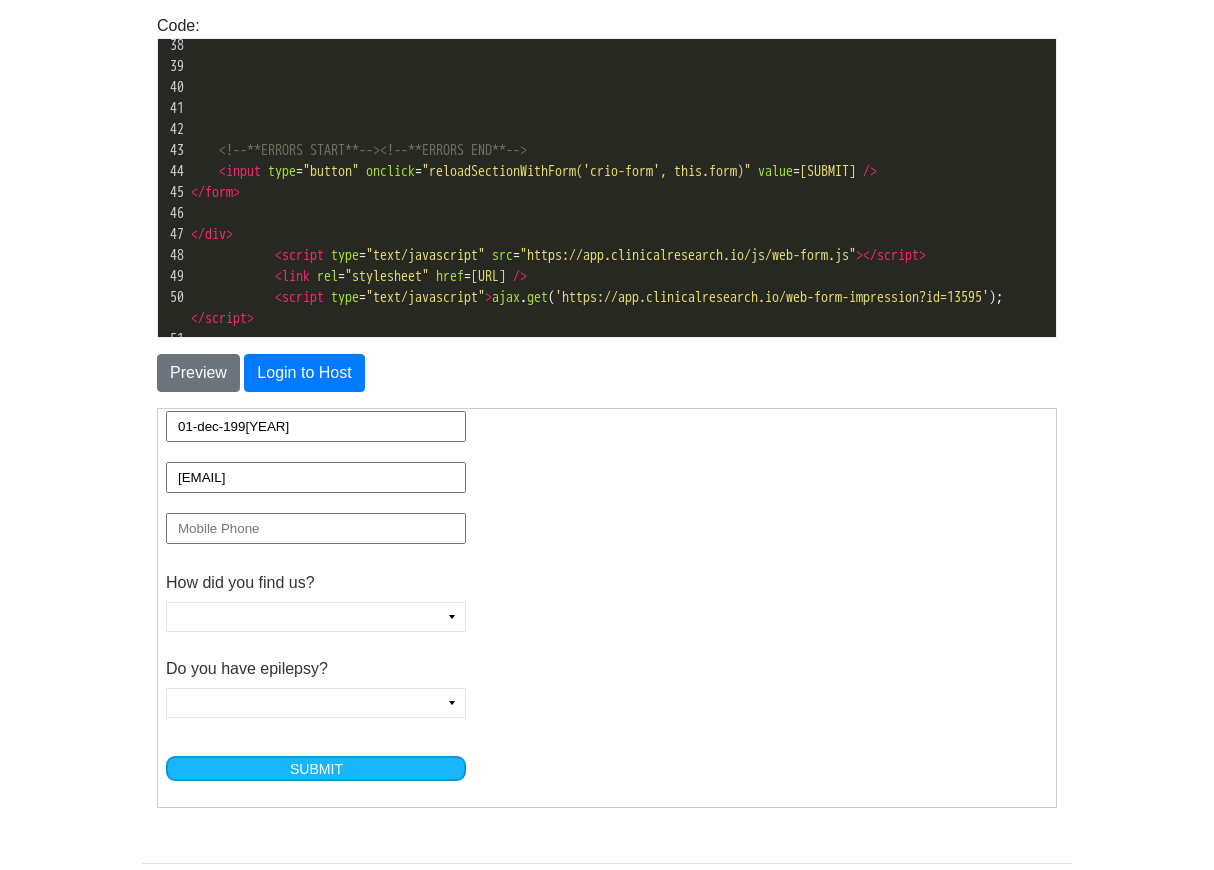 select on "[HOW_FOUND]" 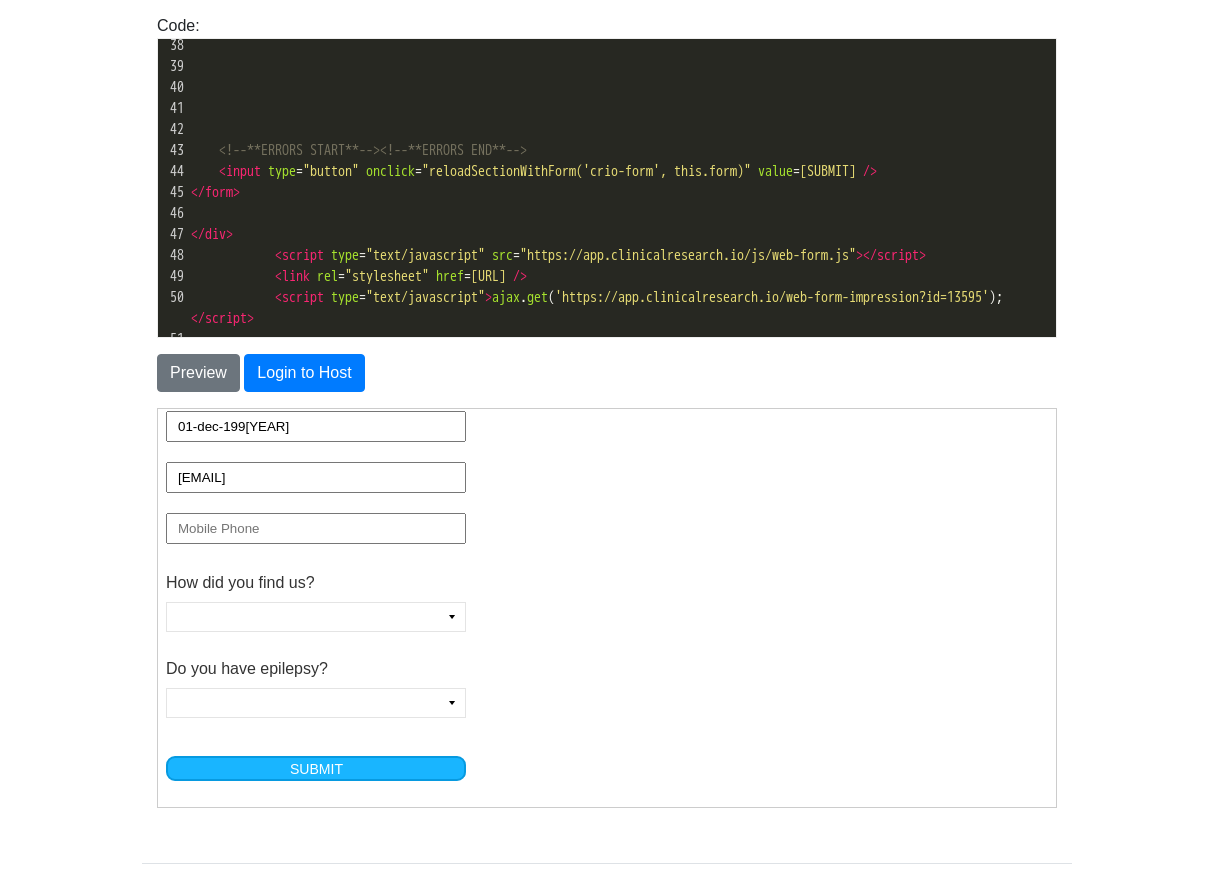 click on "Yes No" at bounding box center (315, 702) 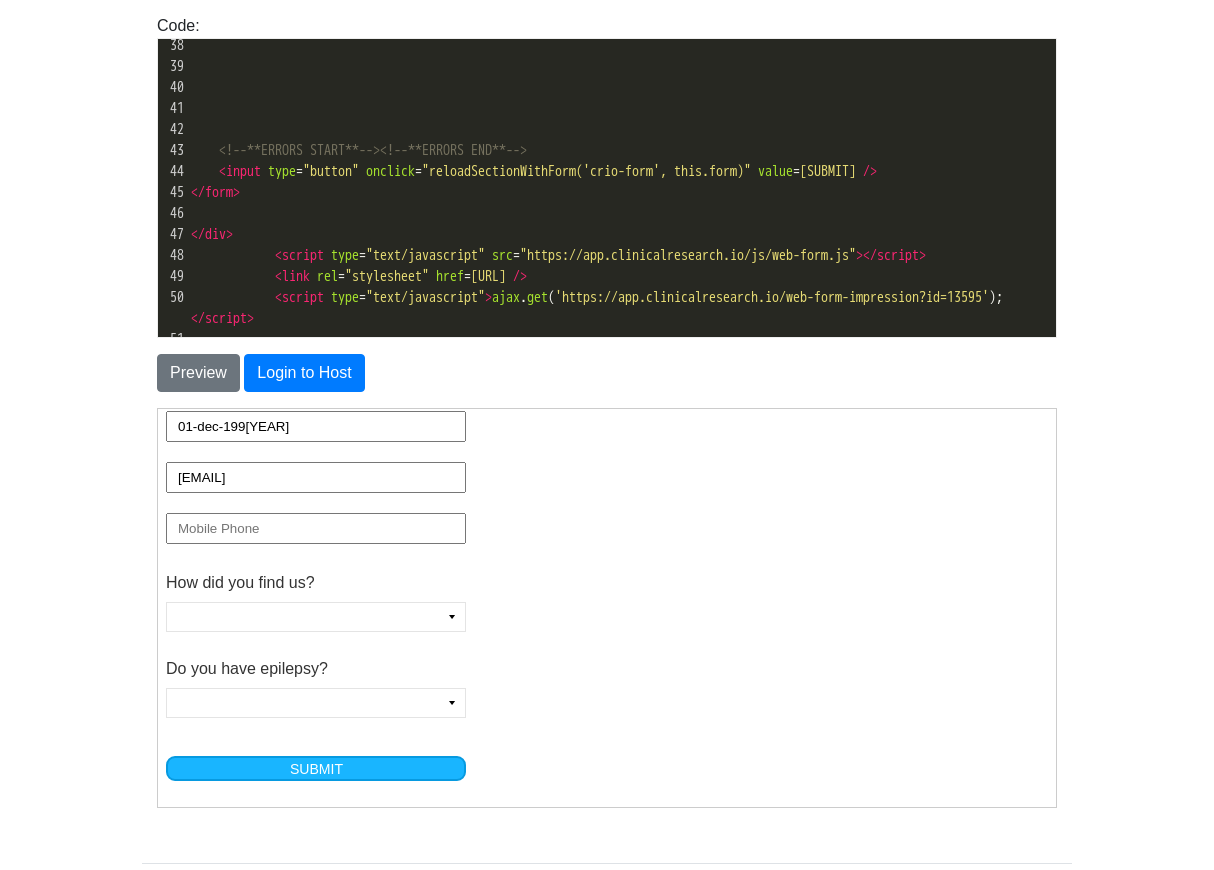 select on "Yes" 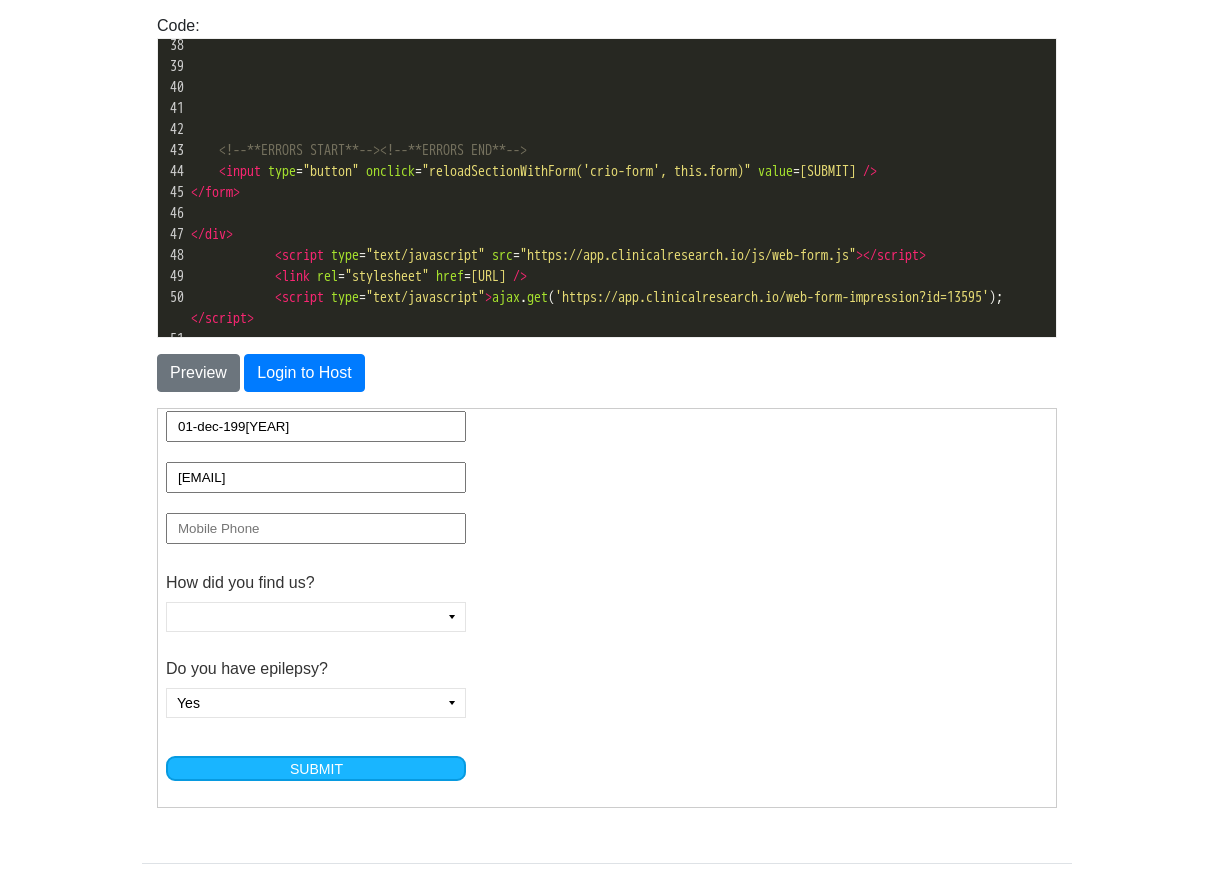 click on "Submit" at bounding box center (315, 767) 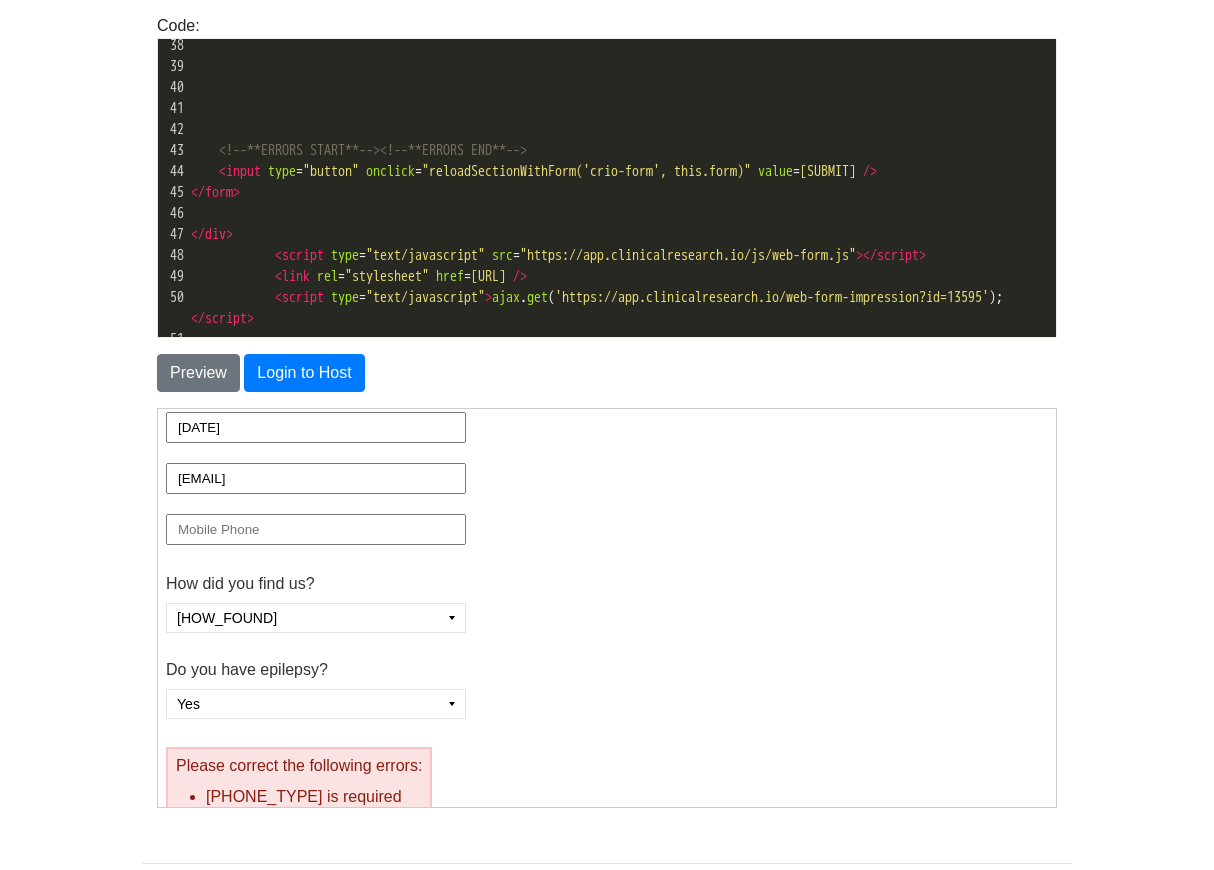 scroll, scrollTop: 264, scrollLeft: 0, axis: vertical 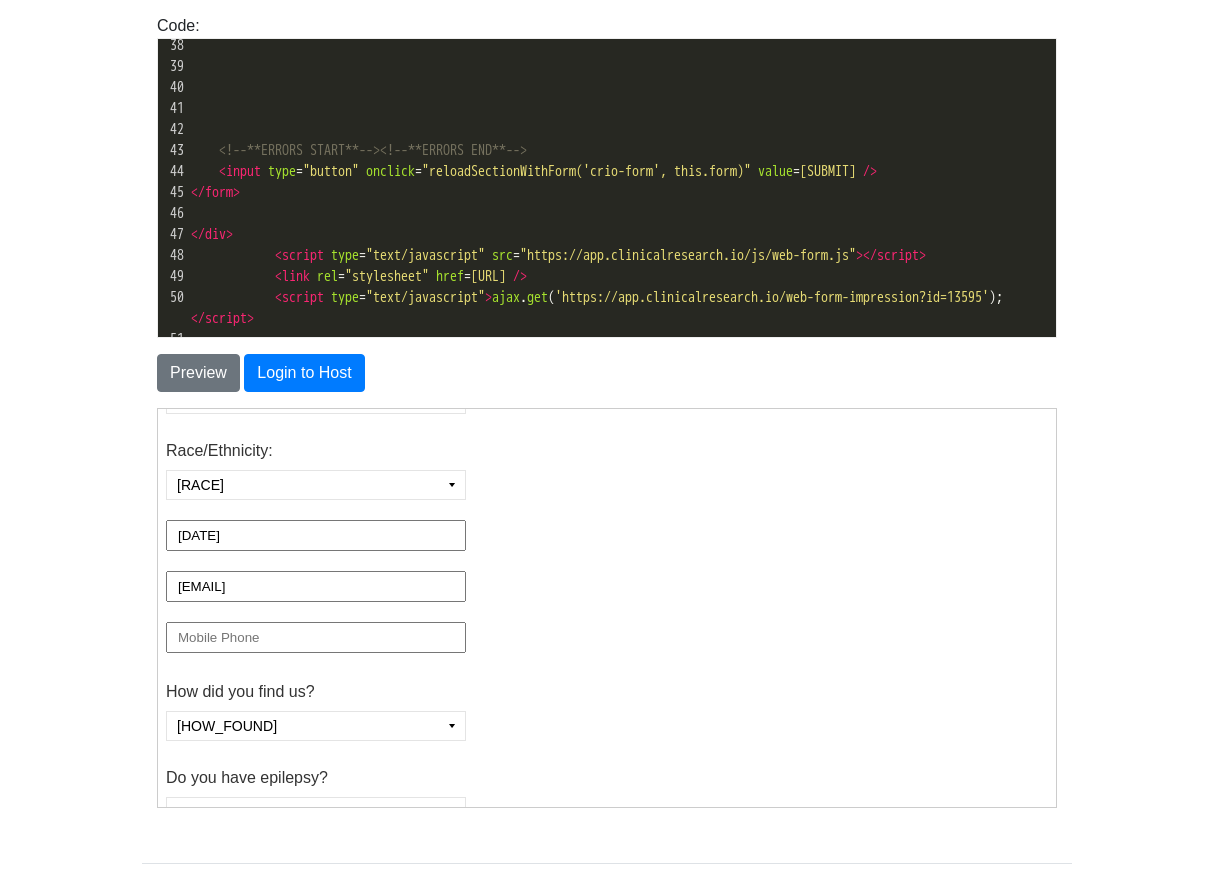 click at bounding box center (315, 636) 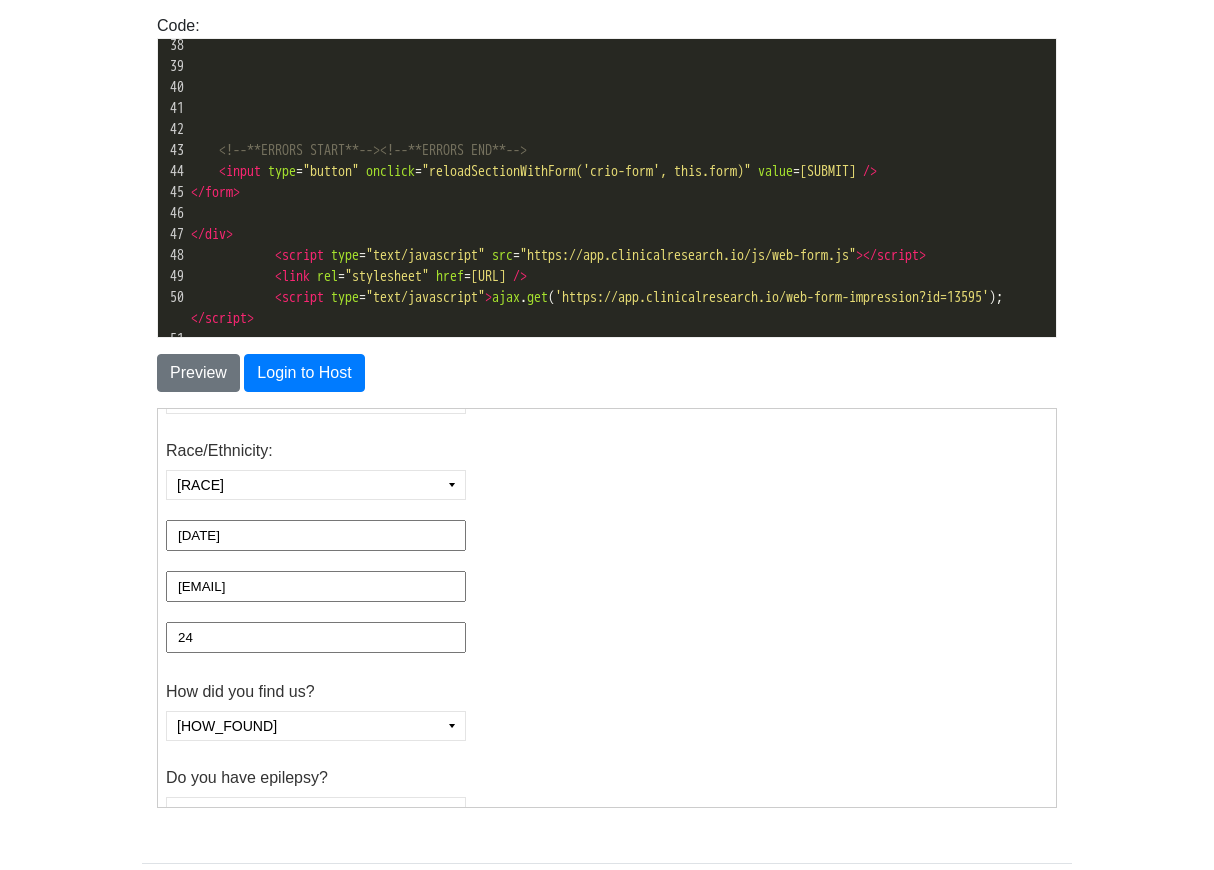type on "2" 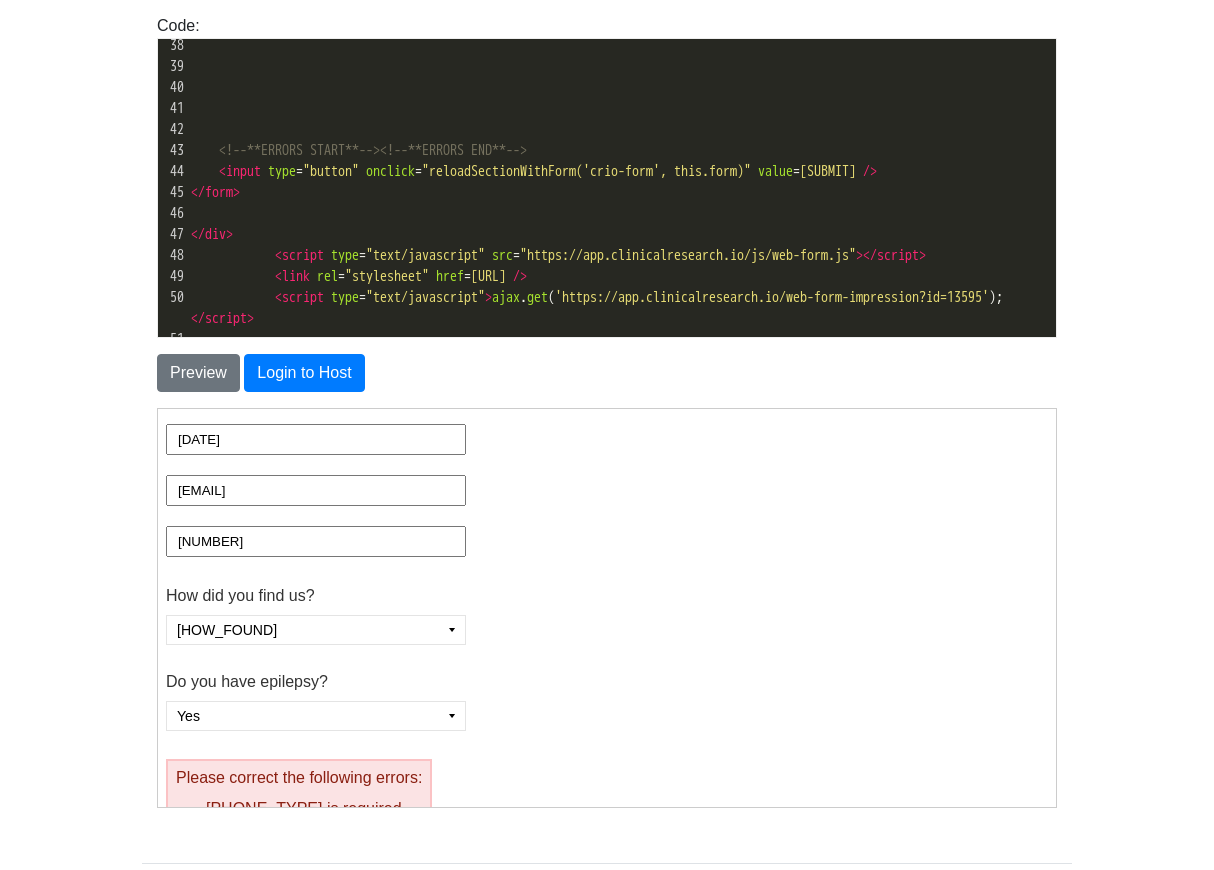 scroll, scrollTop: 468, scrollLeft: 0, axis: vertical 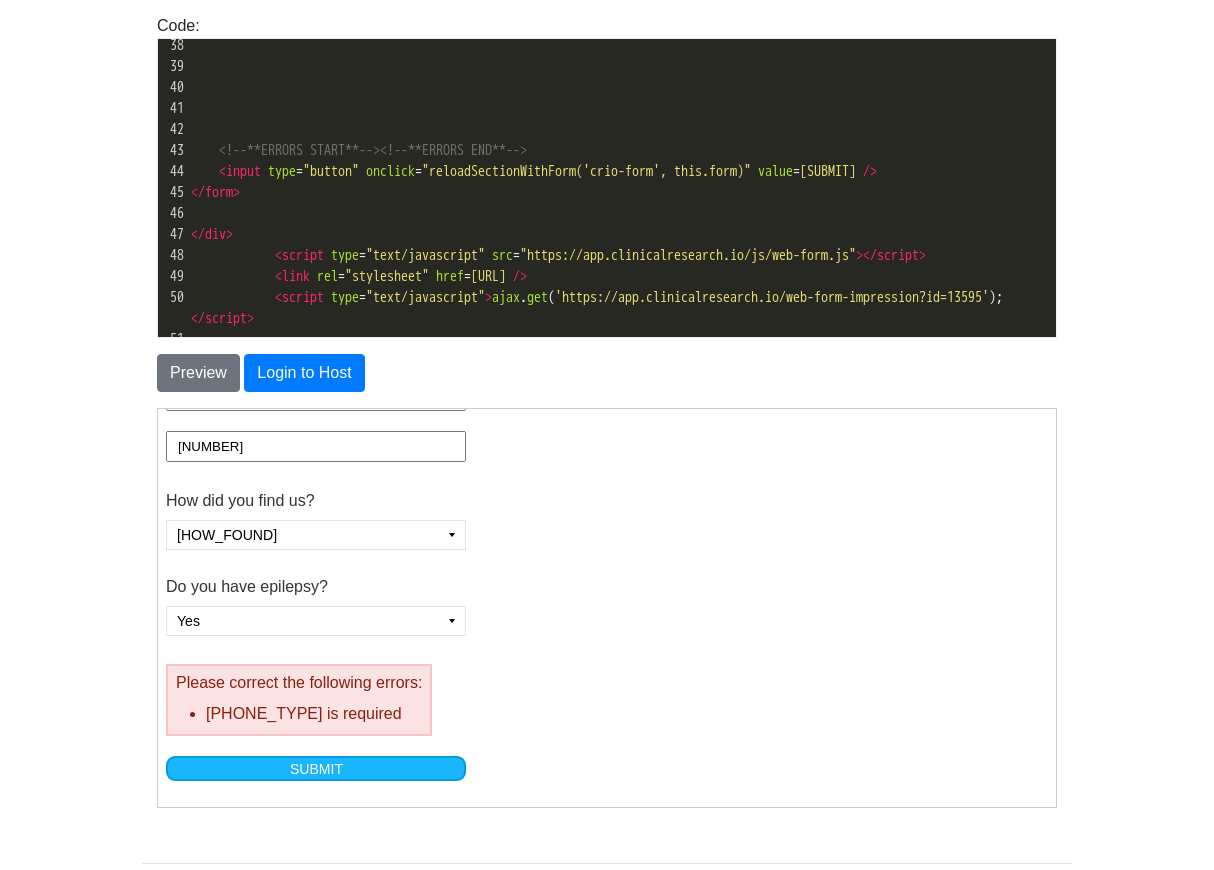 type on "[NUMBER]" 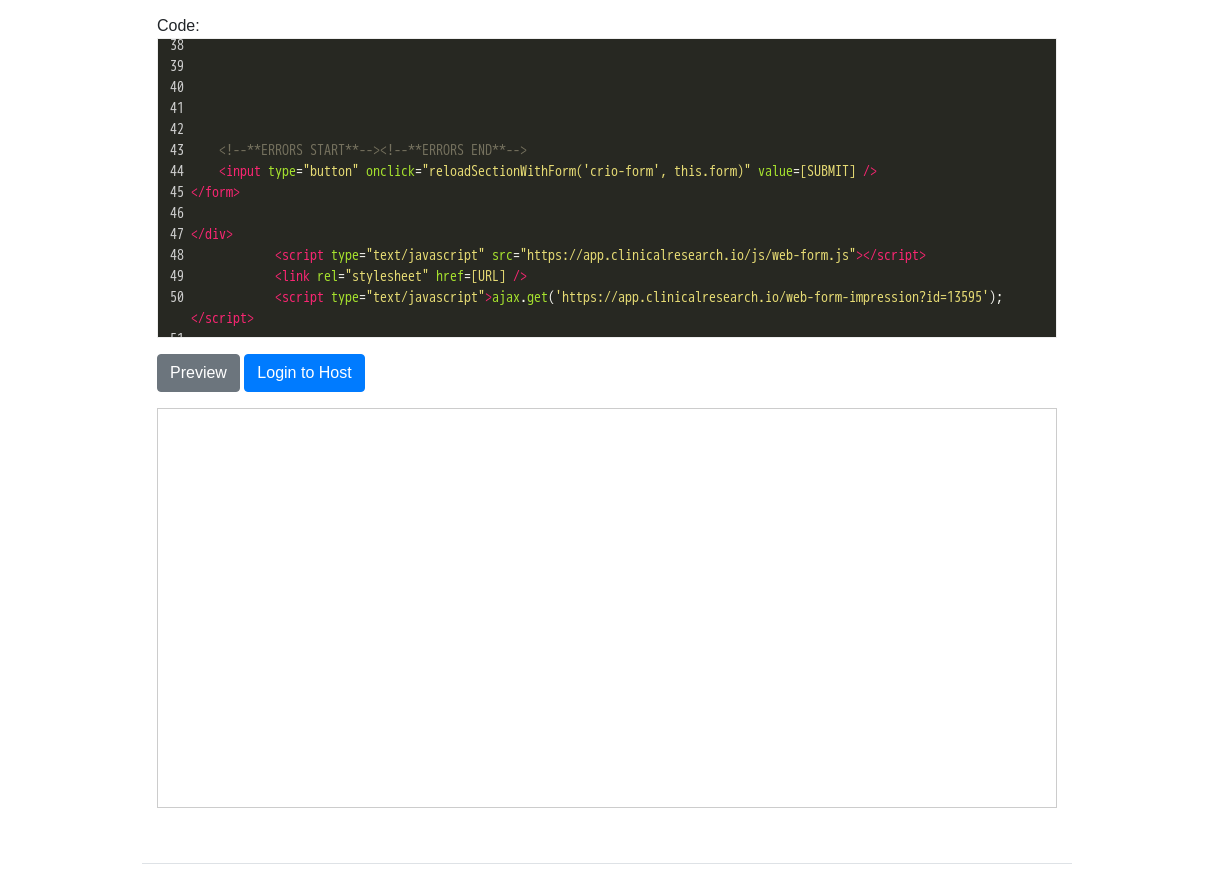 scroll, scrollTop: 0, scrollLeft: 0, axis: both 